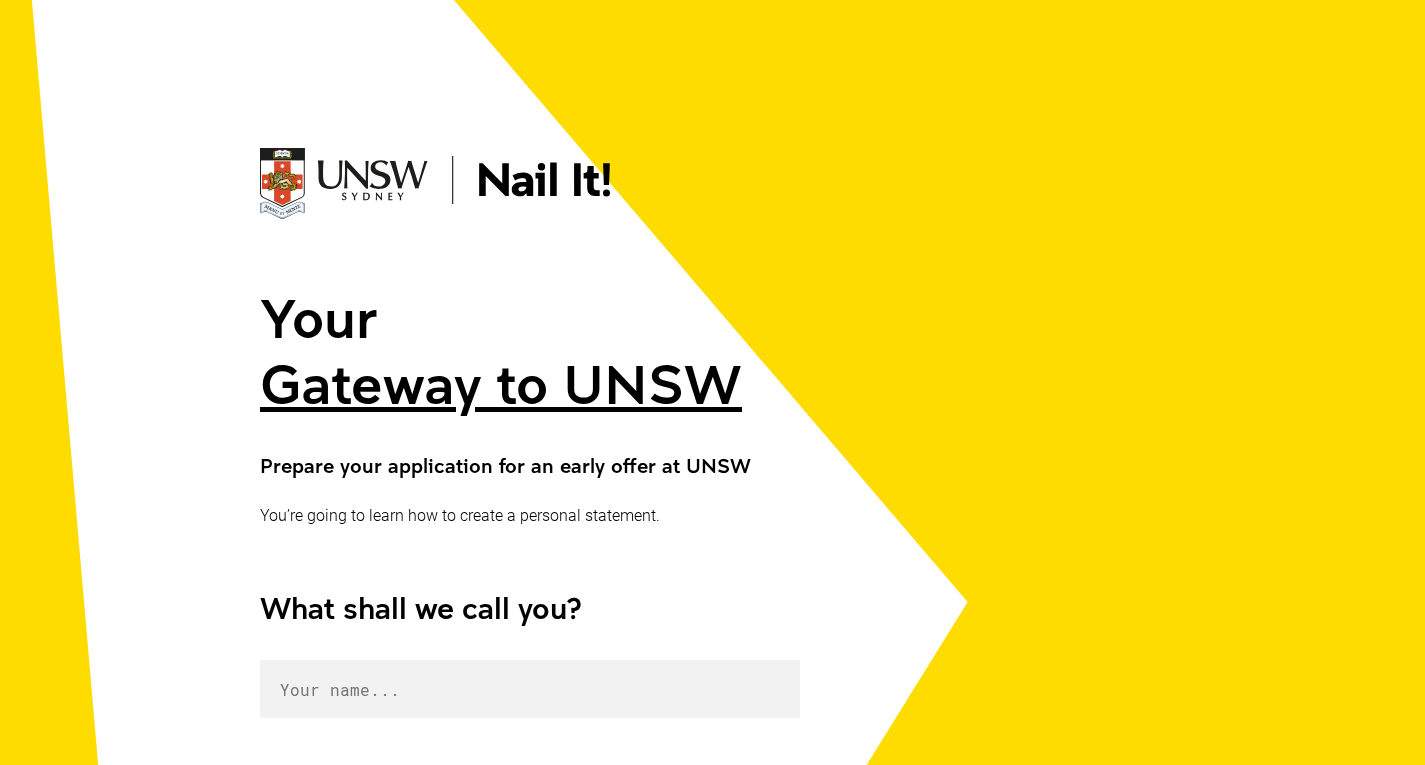 scroll, scrollTop: 0, scrollLeft: 0, axis: both 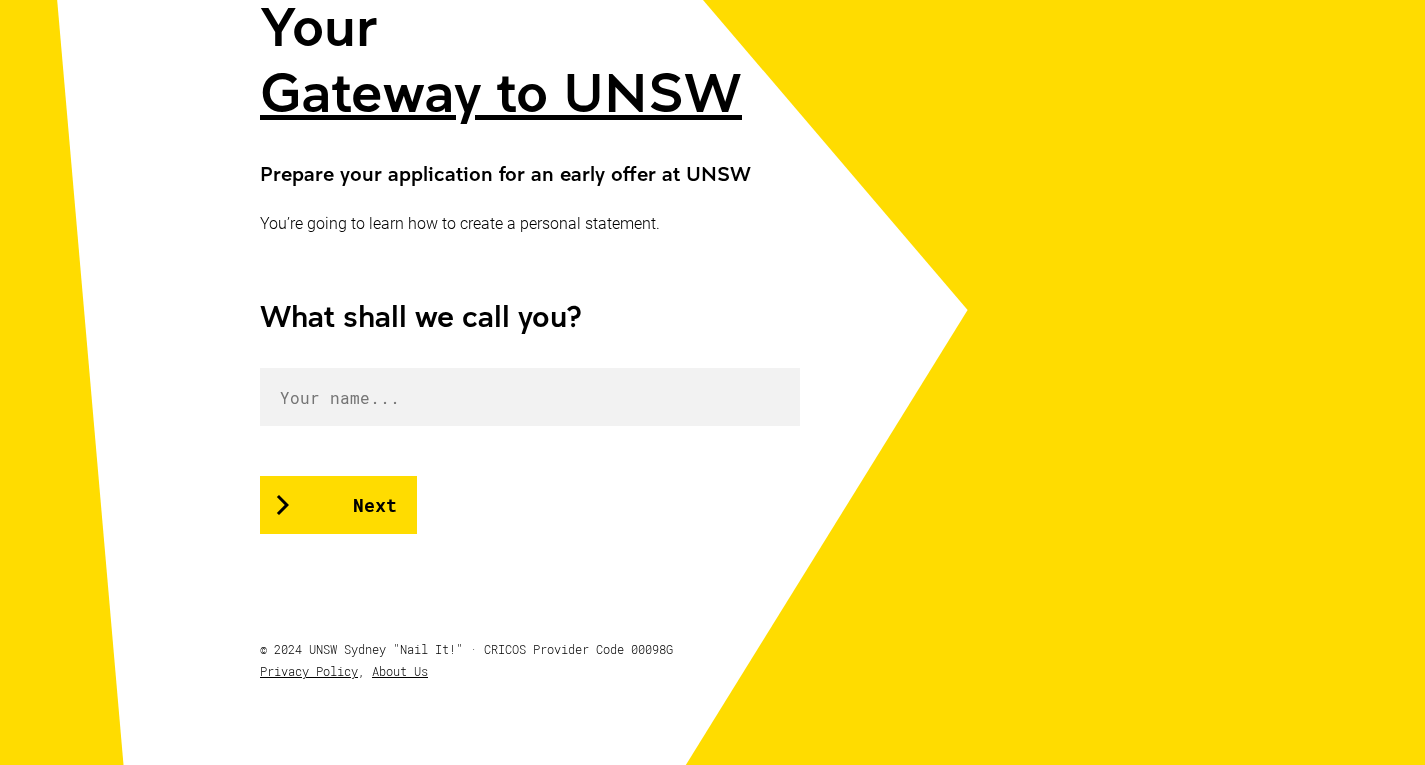 click on "Next" at bounding box center [530, 448] 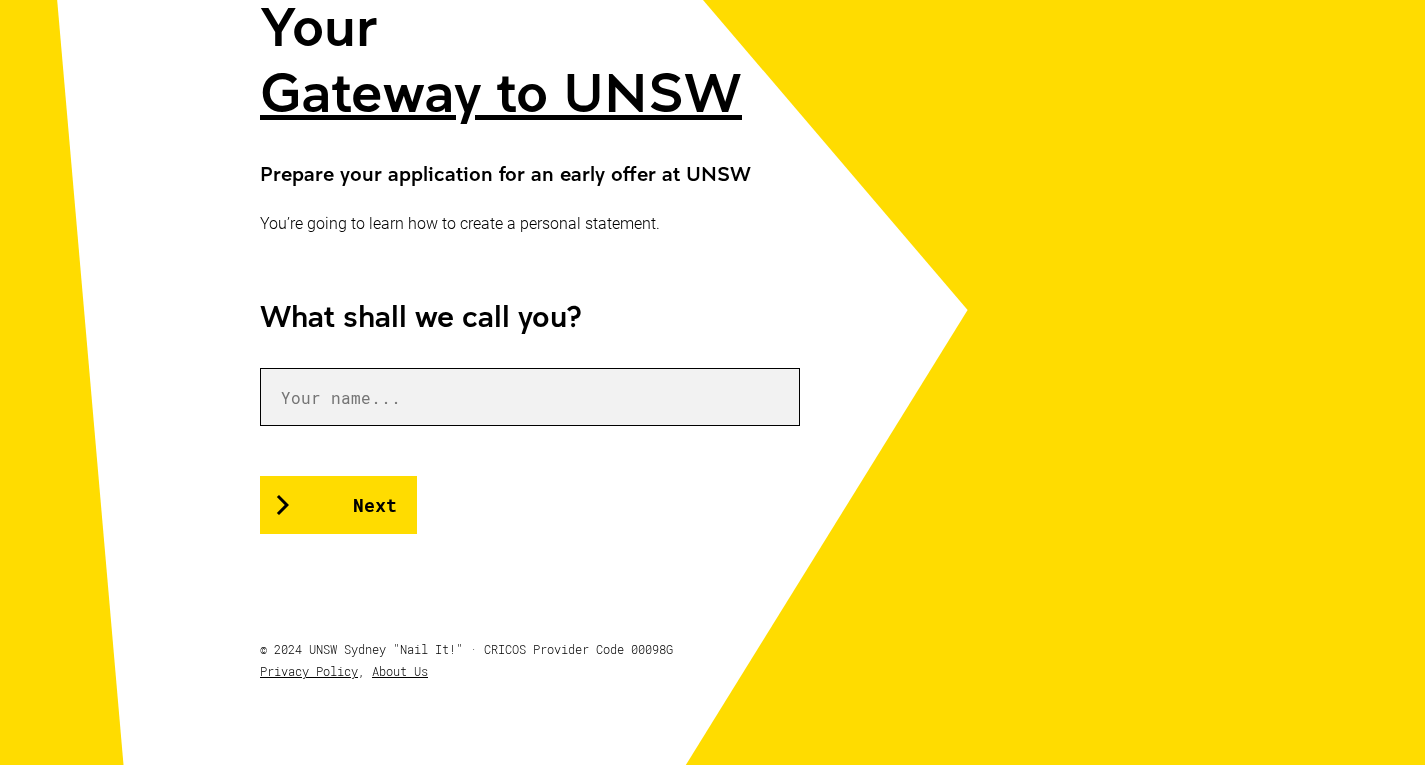 click at bounding box center [530, 397] 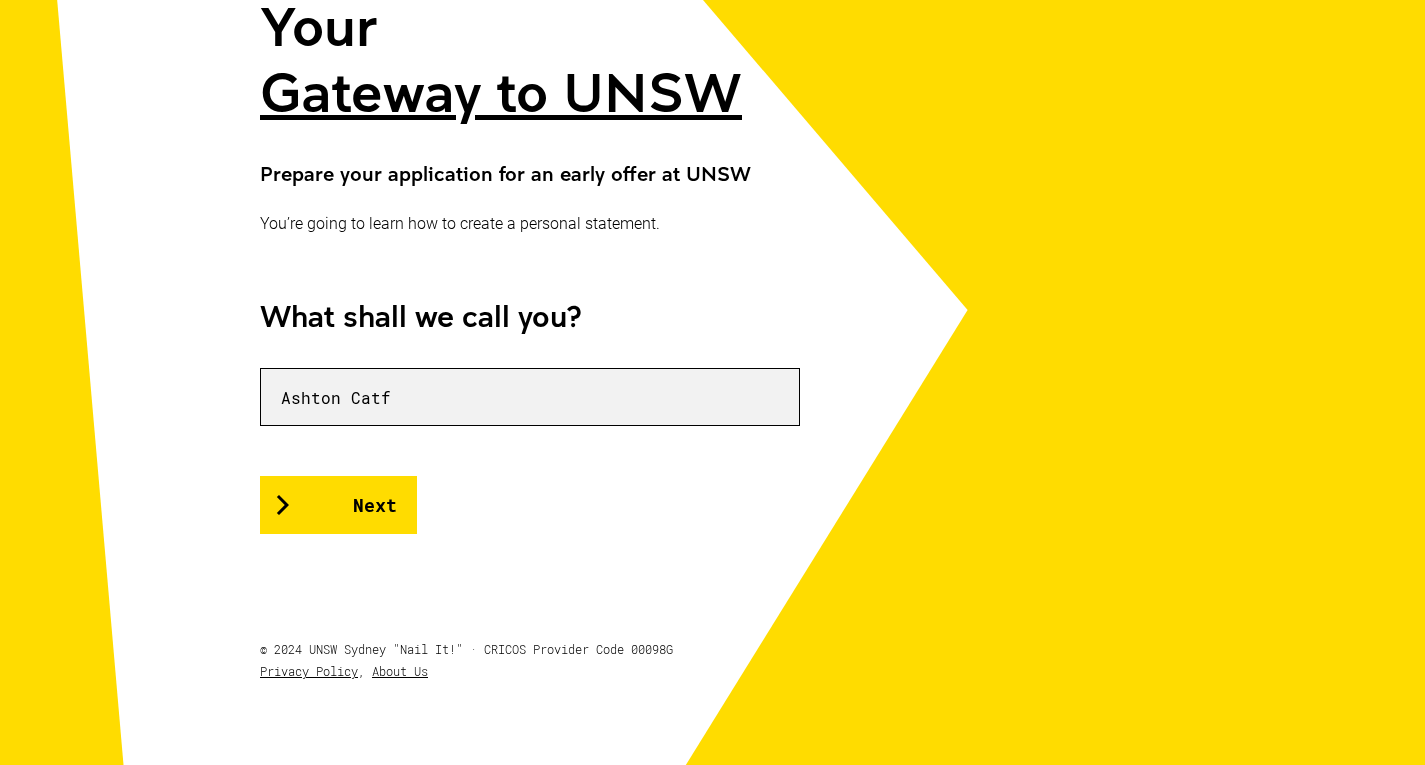 scroll, scrollTop: 301, scrollLeft: 0, axis: vertical 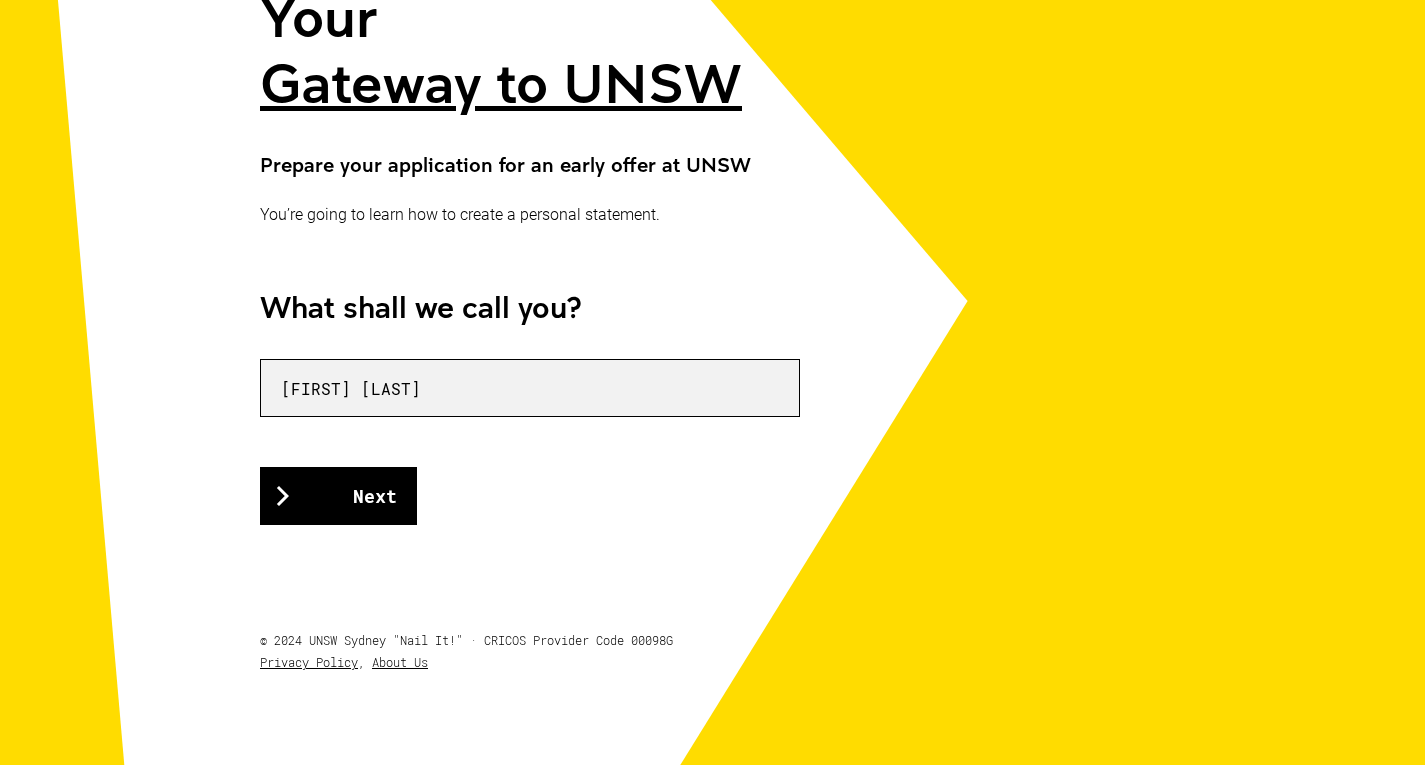 type on "[FIRST] [LAST]" 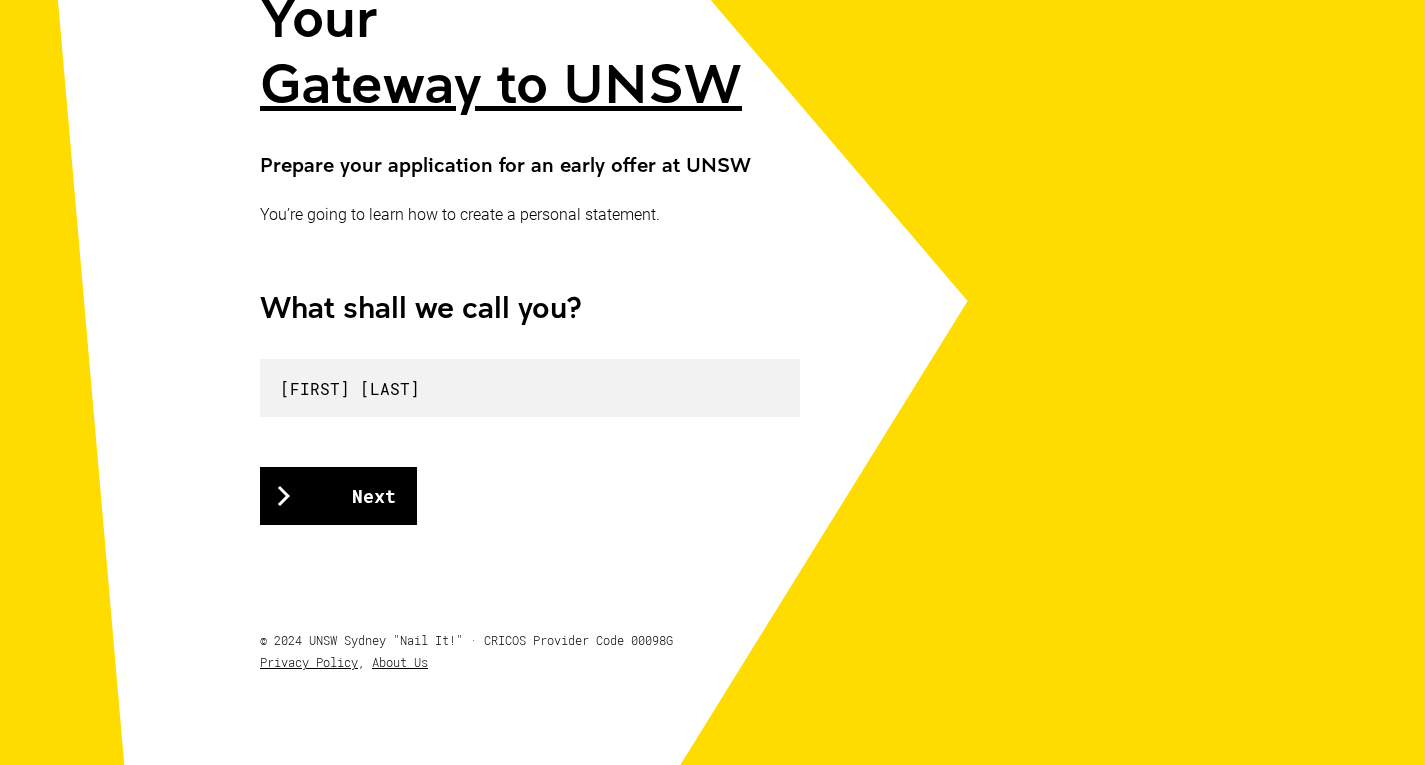 click on "Next" at bounding box center (338, 496) 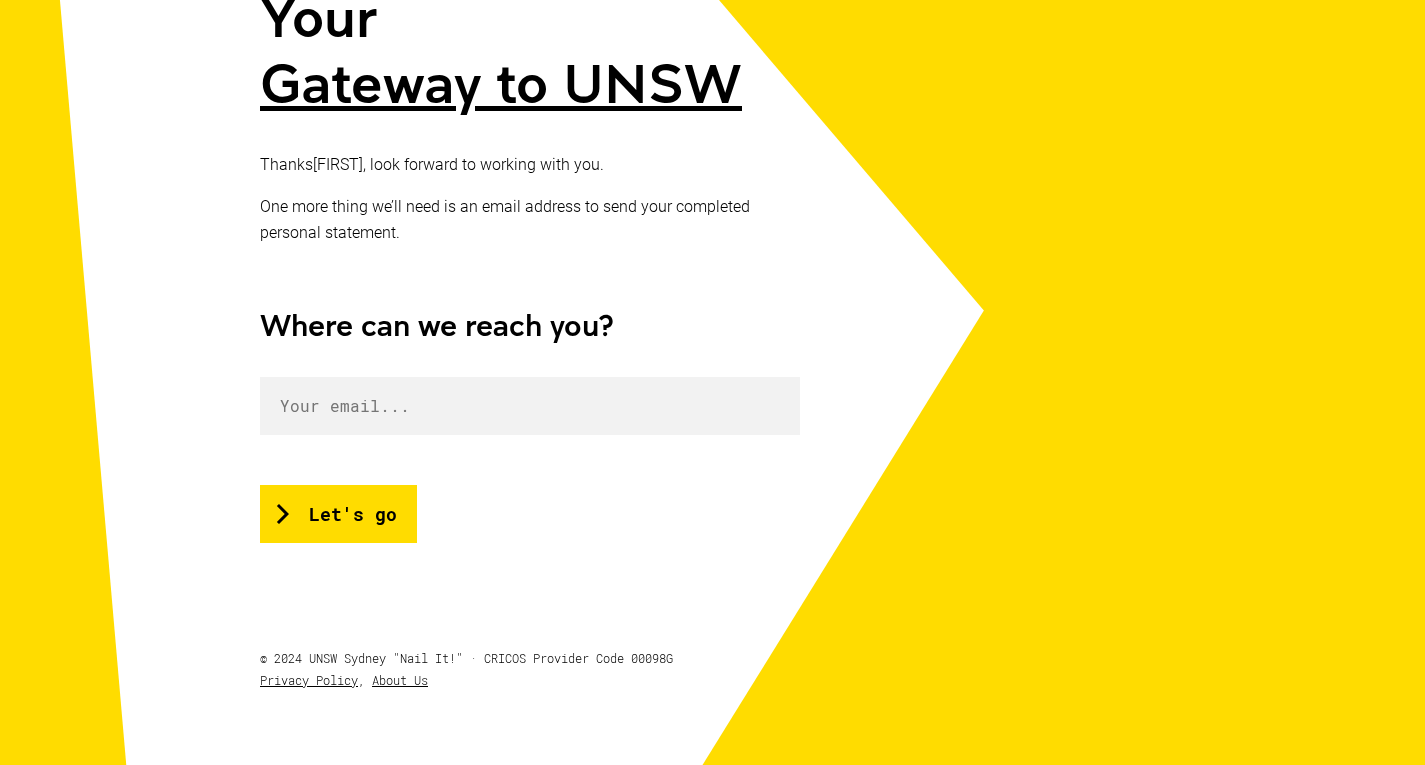 scroll, scrollTop: 0, scrollLeft: 0, axis: both 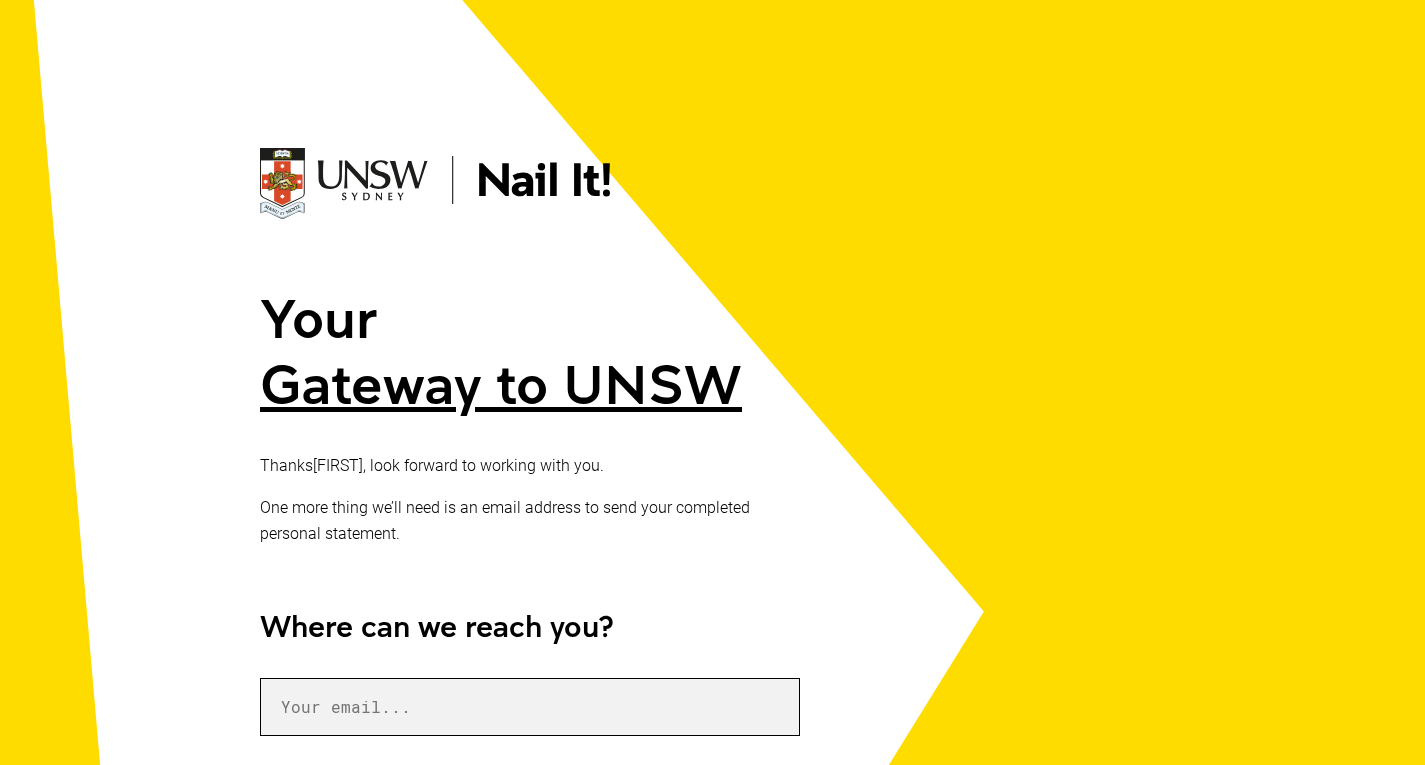 click at bounding box center (530, 707) 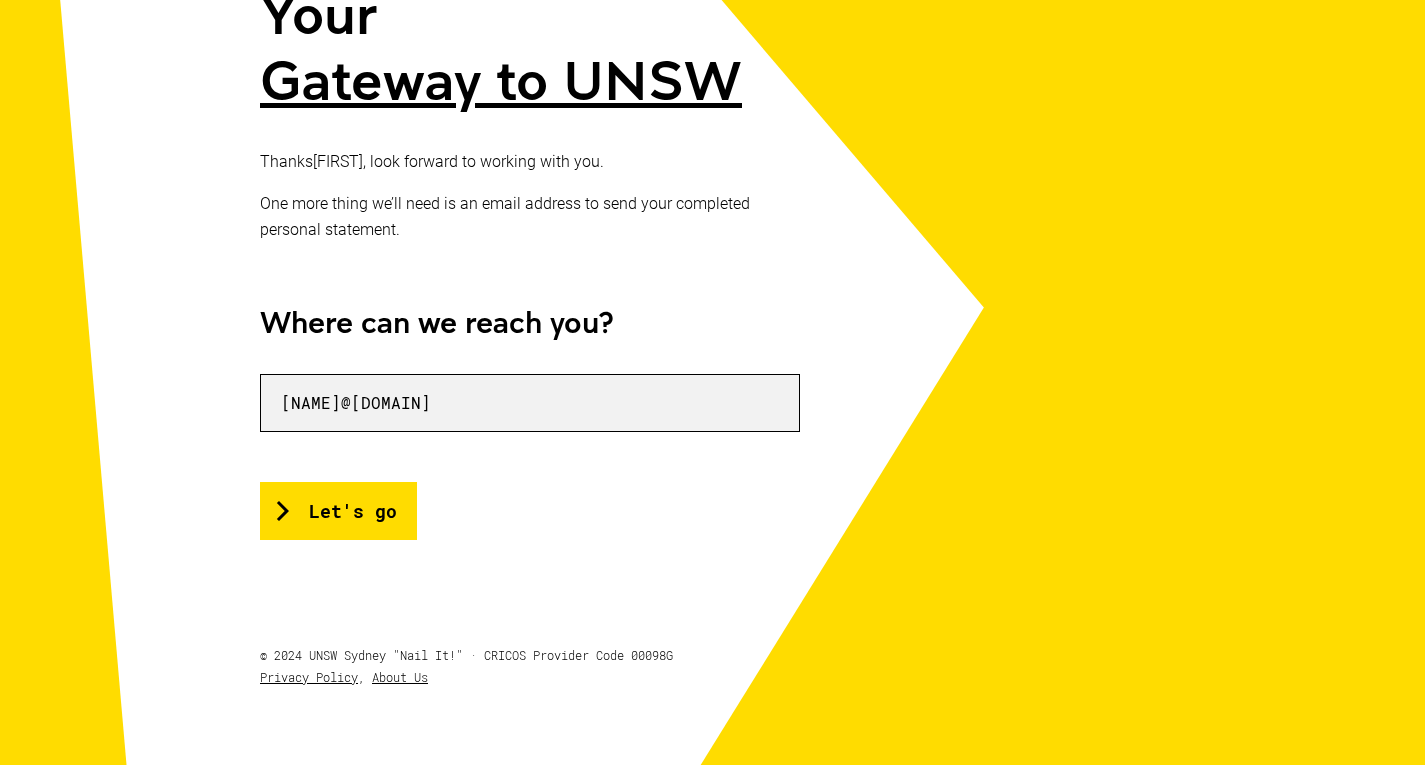 scroll, scrollTop: 293, scrollLeft: 0, axis: vertical 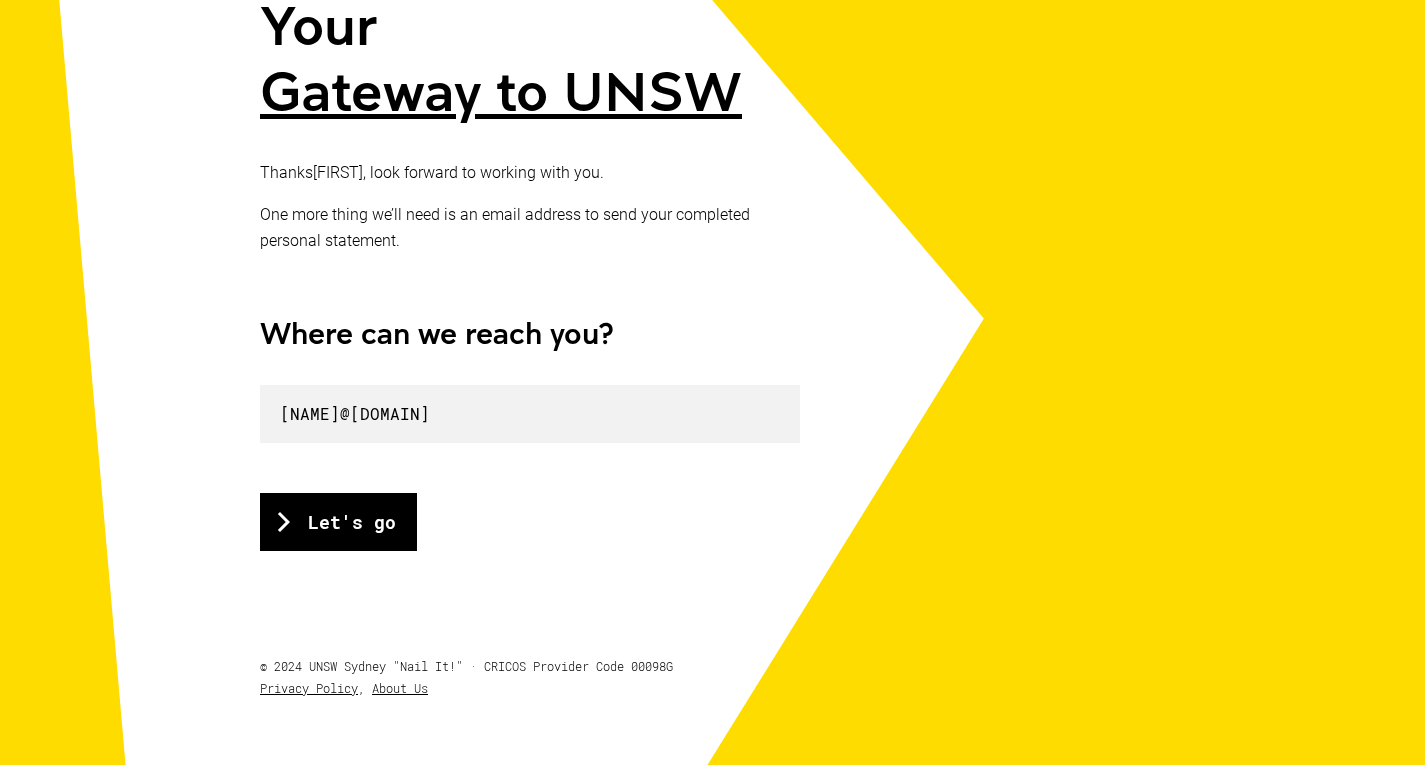 click on "Let's go" at bounding box center (338, 522) 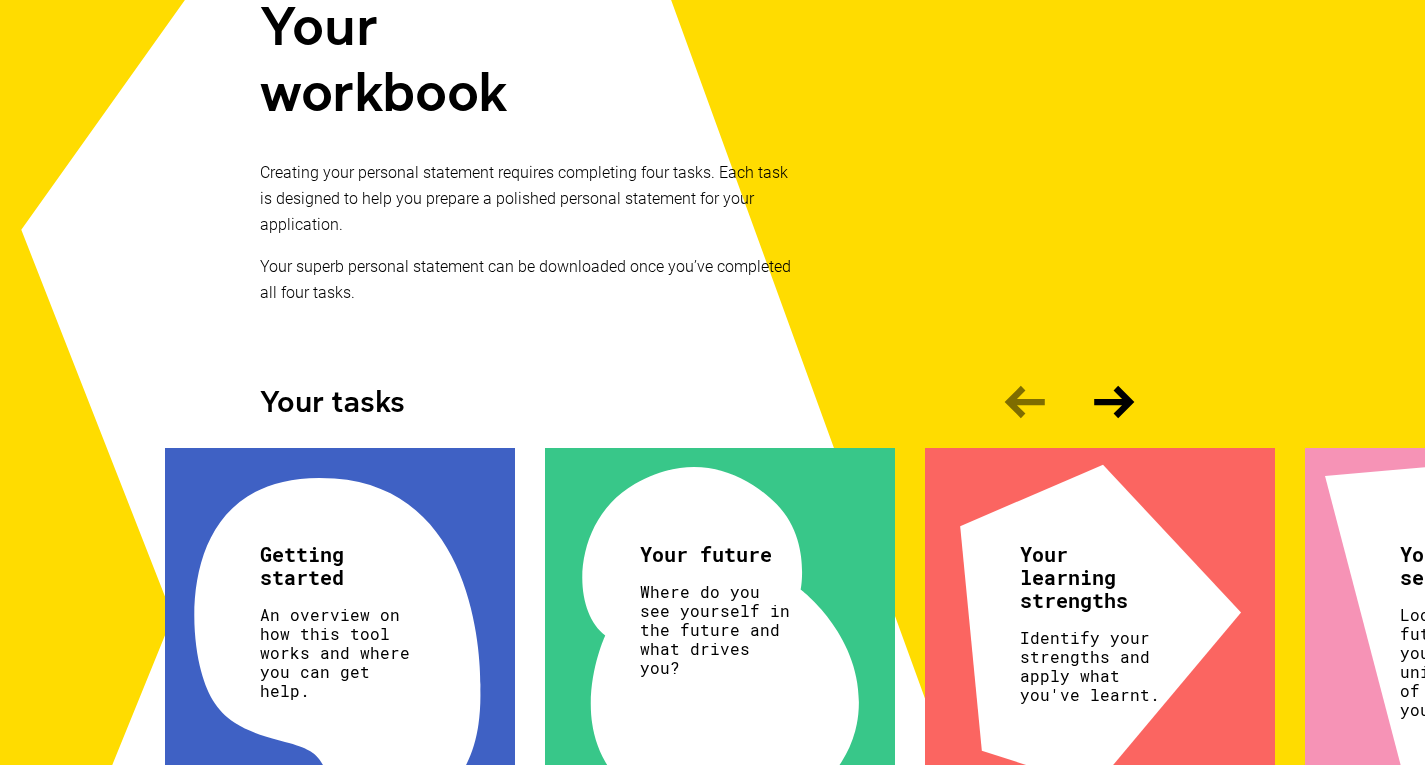 scroll, scrollTop: 0, scrollLeft: 0, axis: both 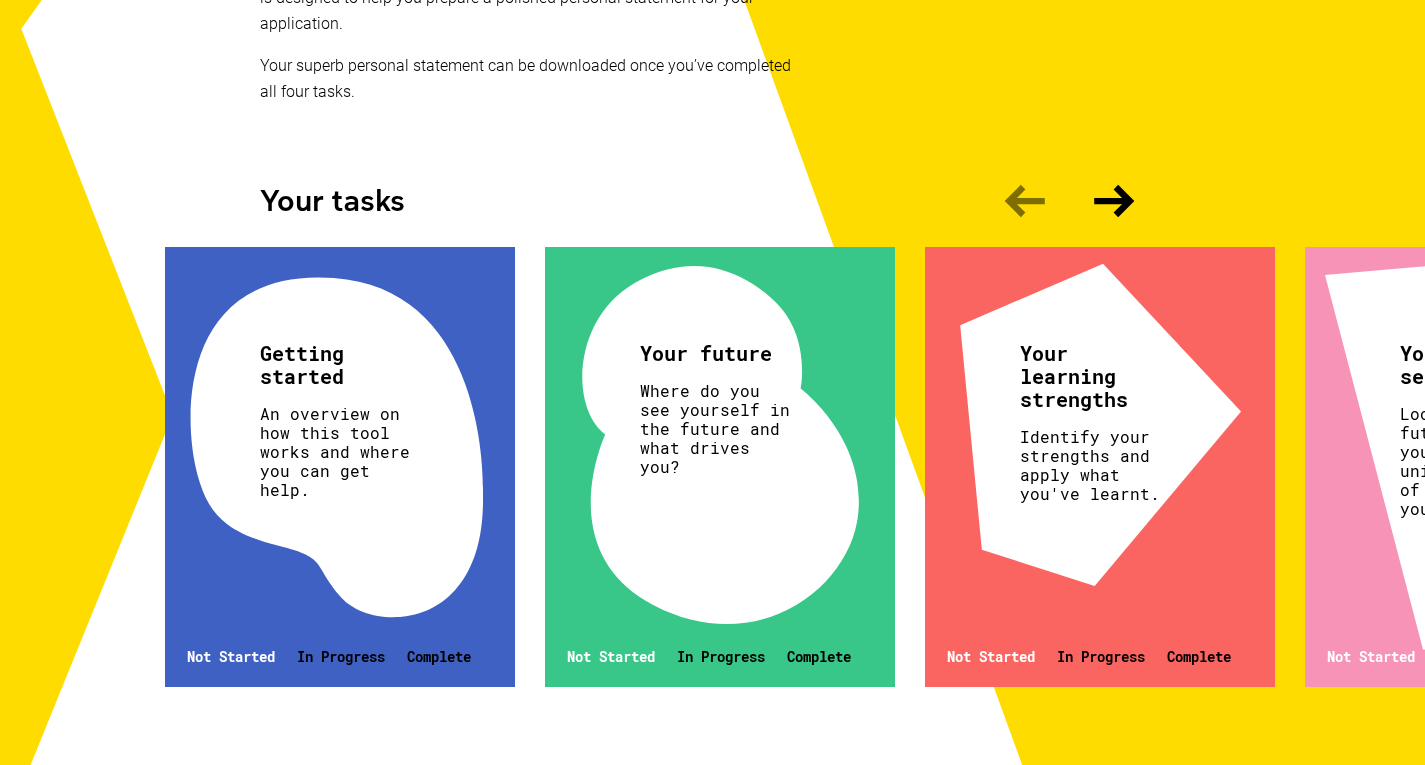 click on "Getting started An overview on how this tool works and where you can get help. Not Started In Progress Complete" at bounding box center [340, 467] 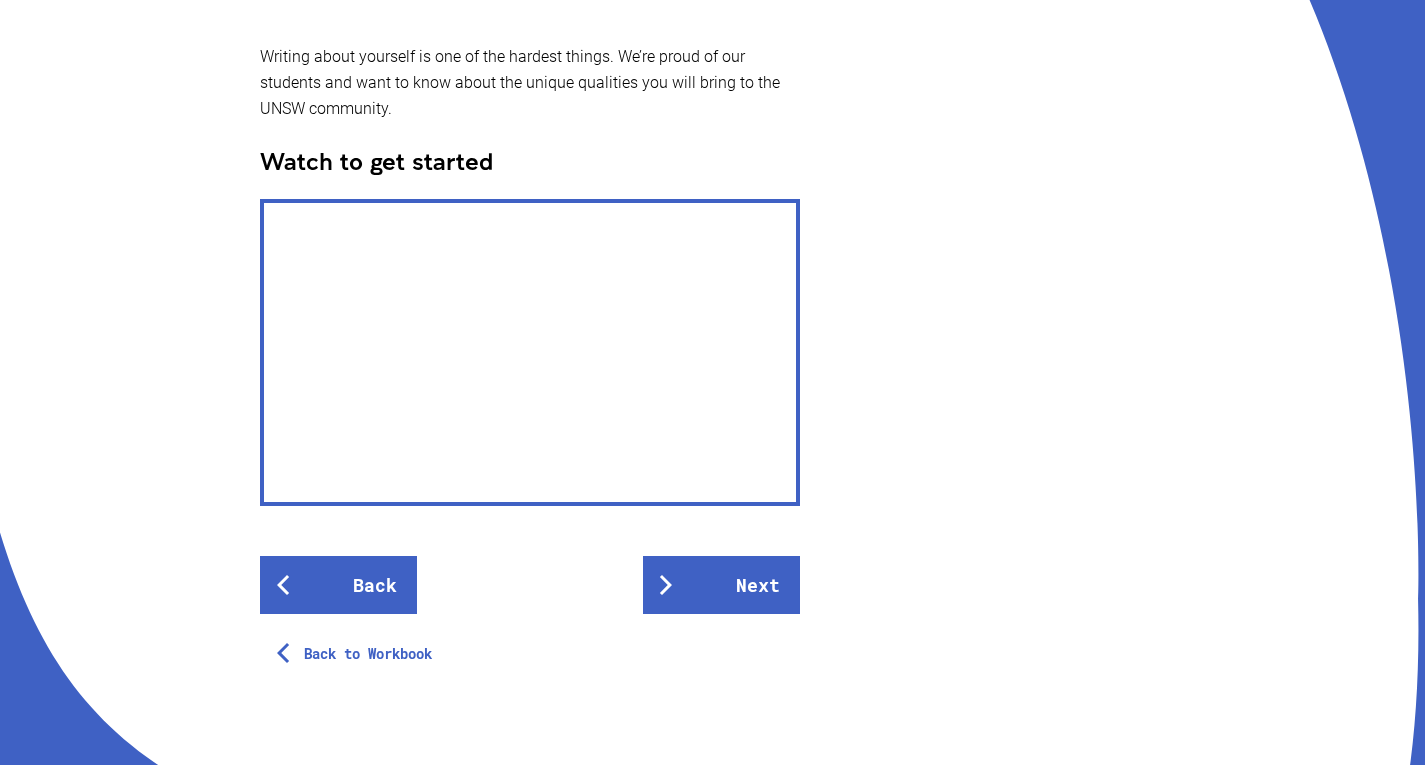 scroll, scrollTop: 0, scrollLeft: 0, axis: both 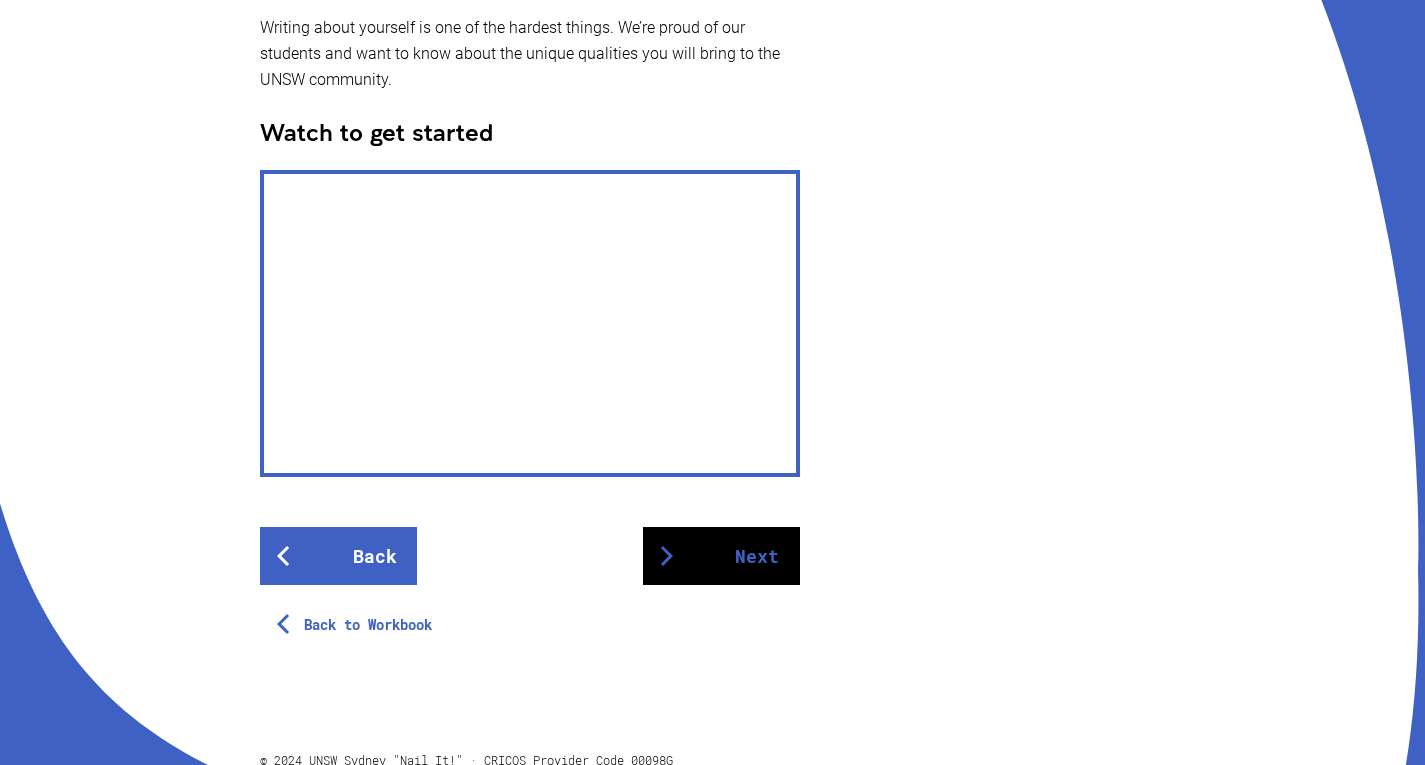 click on "Next" at bounding box center [721, 556] 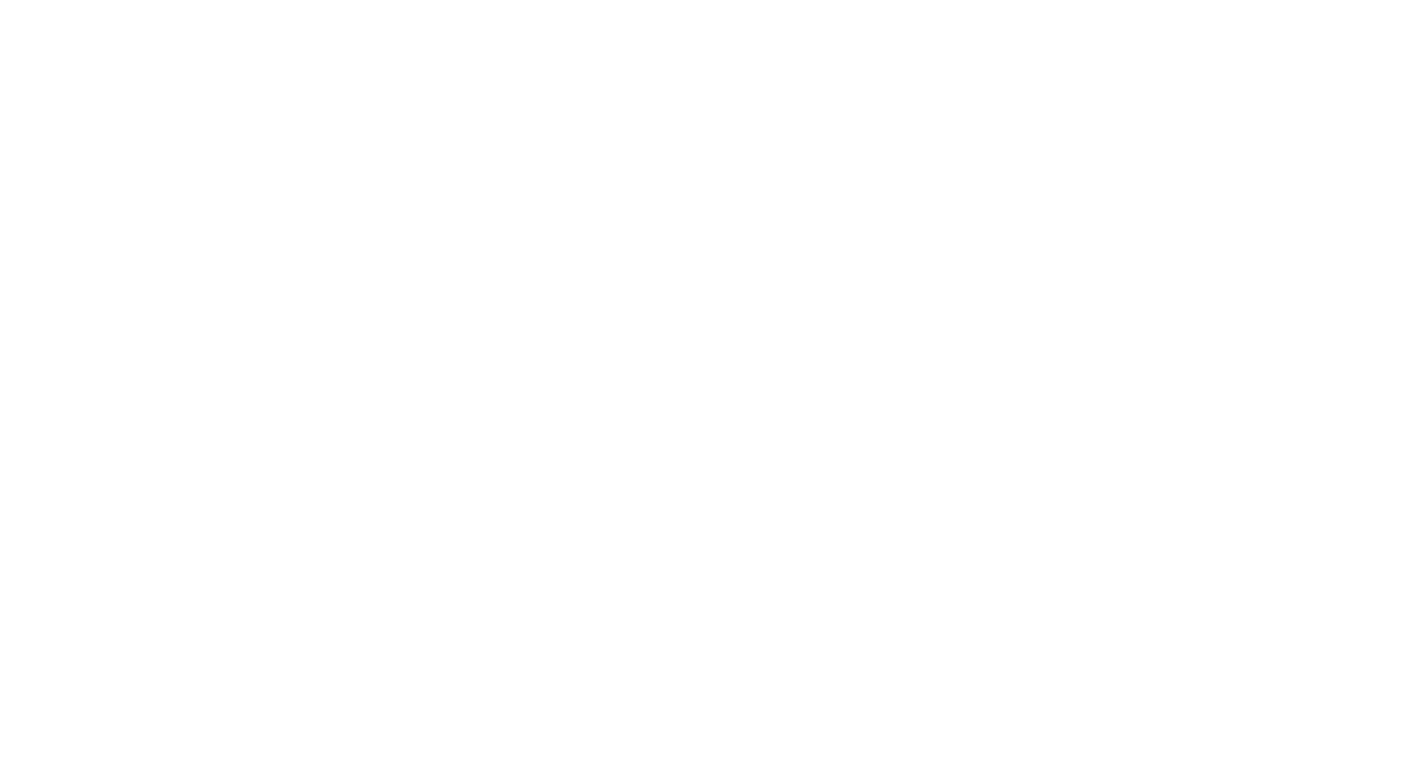 scroll, scrollTop: 0, scrollLeft: 0, axis: both 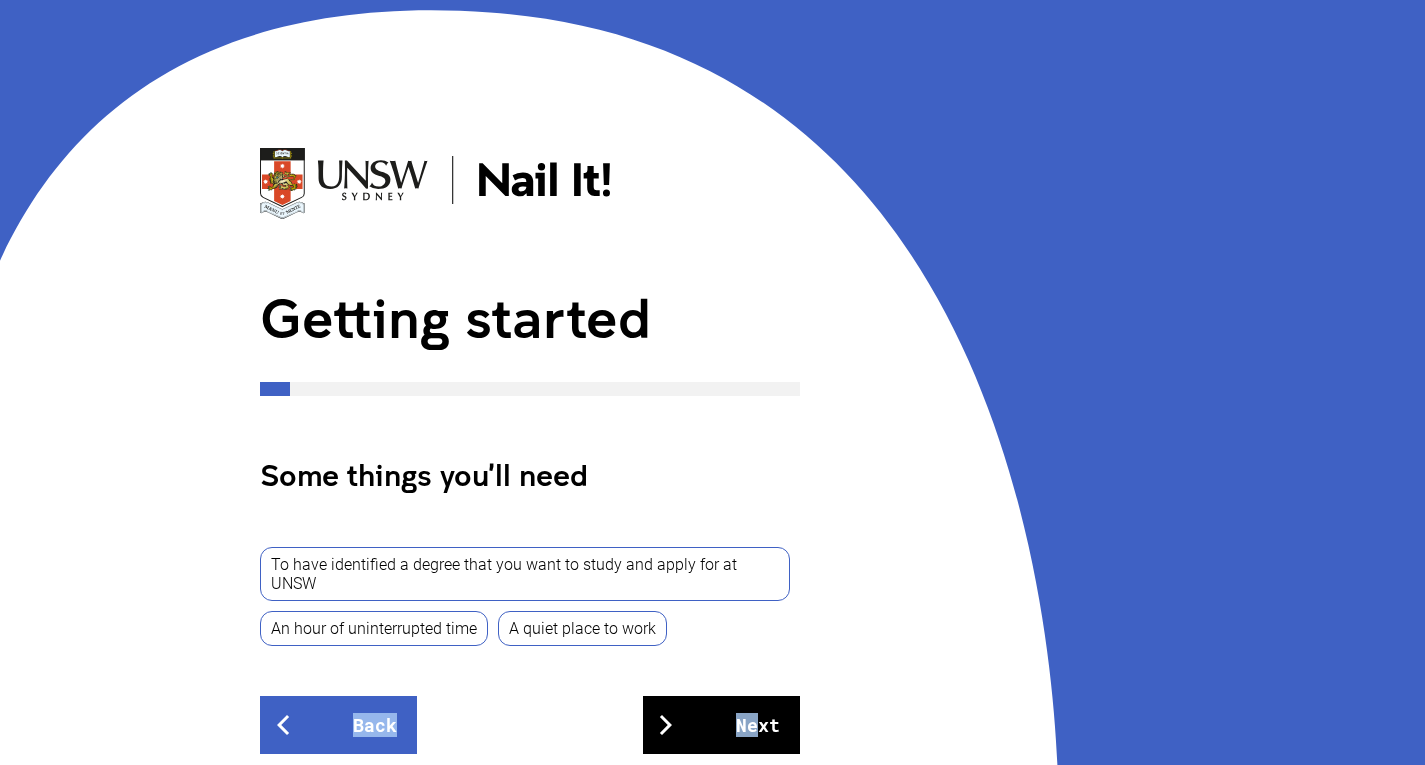 drag, startPoint x: 749, startPoint y: 611, endPoint x: 754, endPoint y: 699, distance: 88.14193 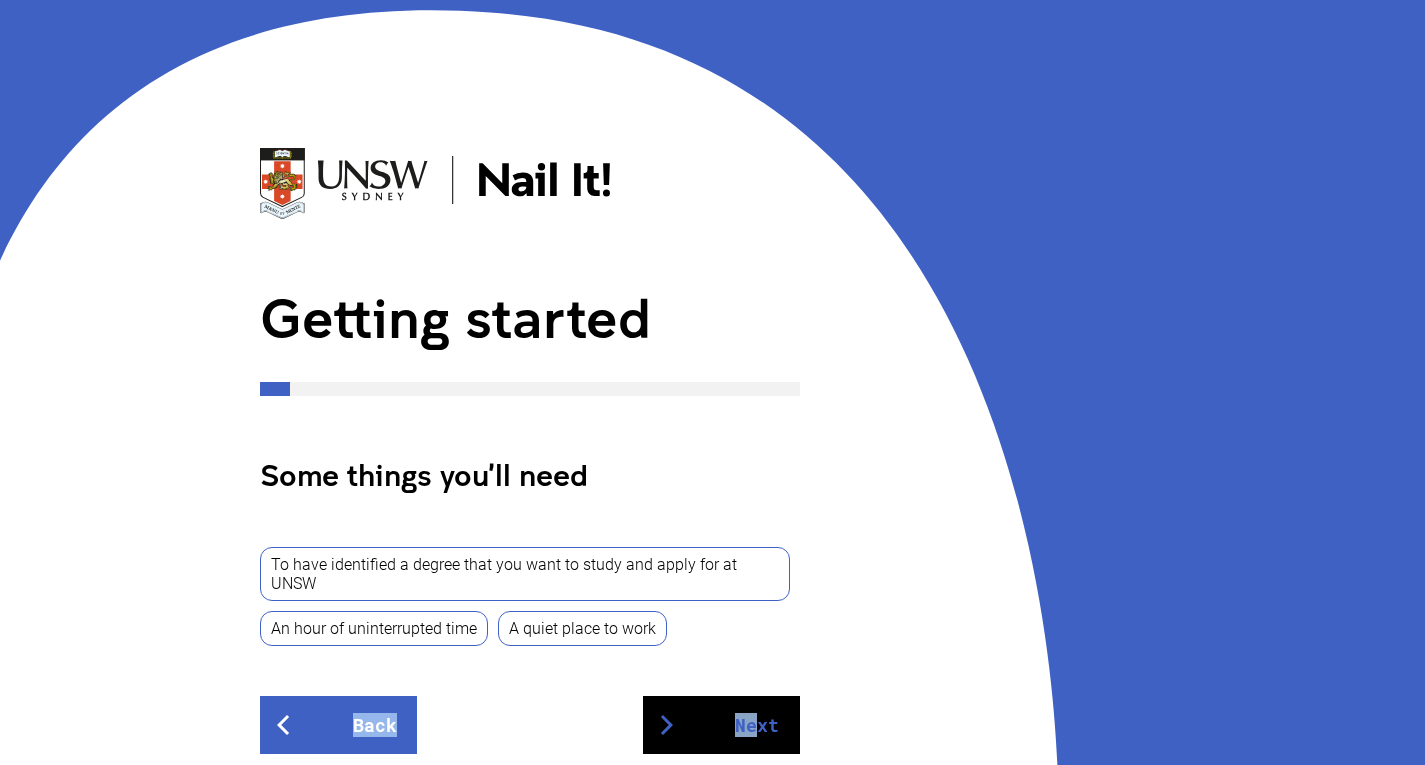 click on "Next" at bounding box center [721, 725] 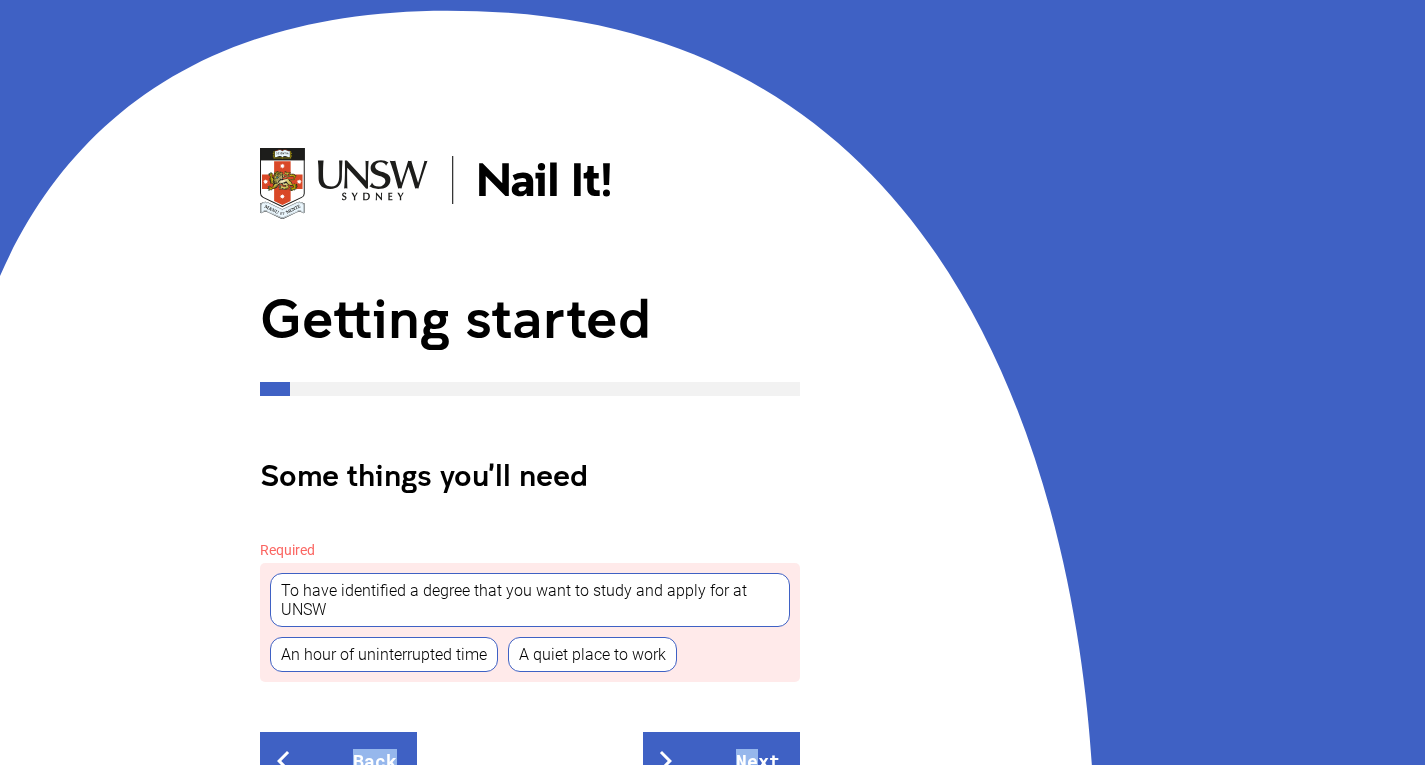 click on "An hour of uninterrupted time" at bounding box center [384, 654] 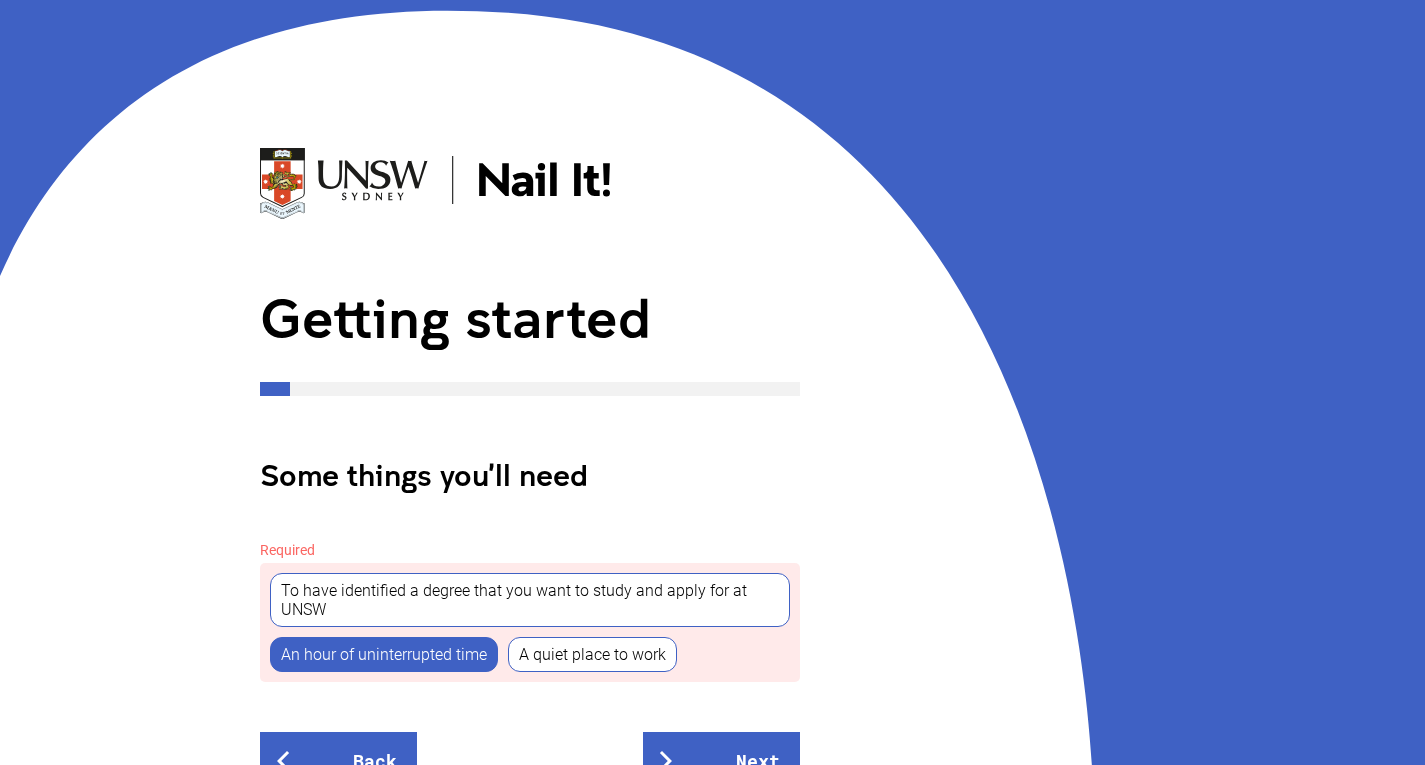 click on "To have identified a degree that you want to study and apply for at UNSW An hour of uninterrupted time A quiet place to work" at bounding box center [530, 622] 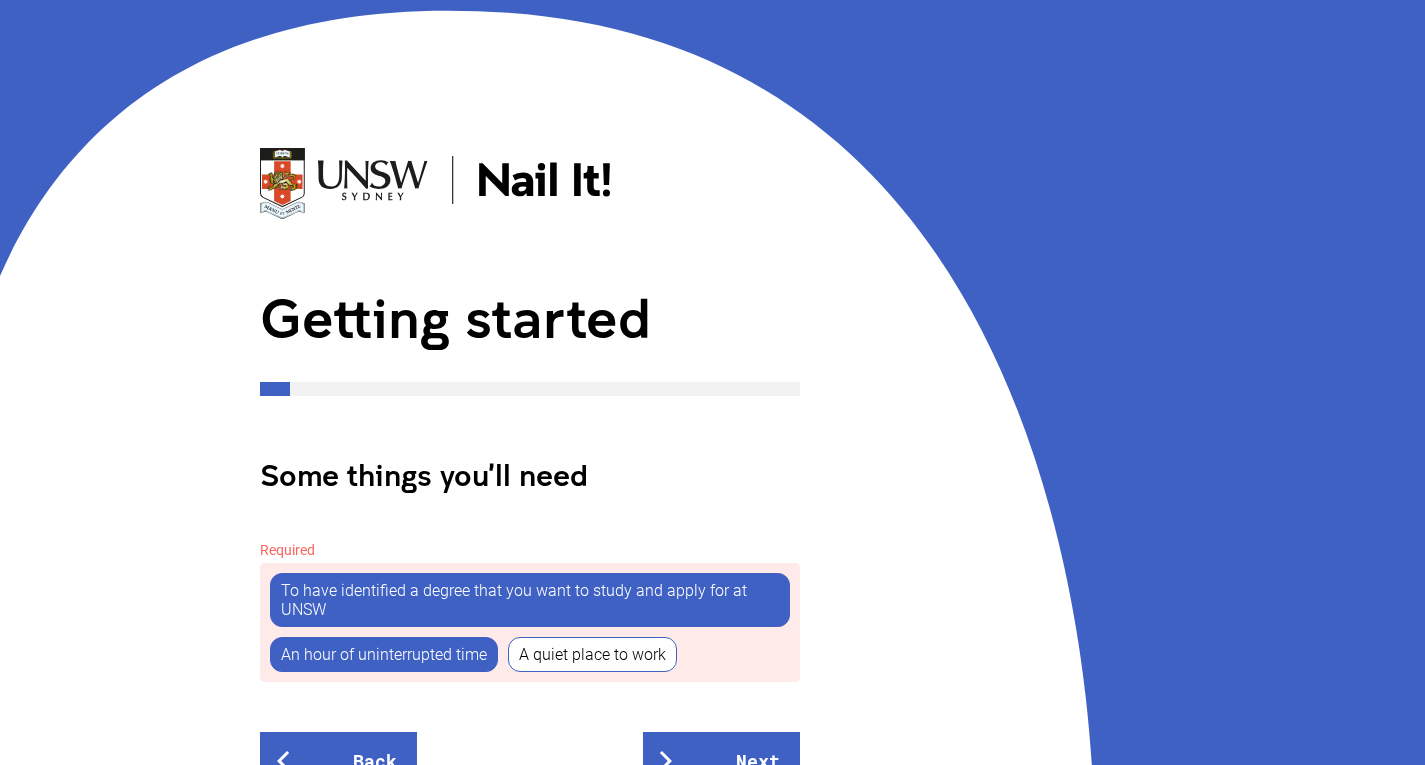 click on "A quiet place to work" at bounding box center [592, 654] 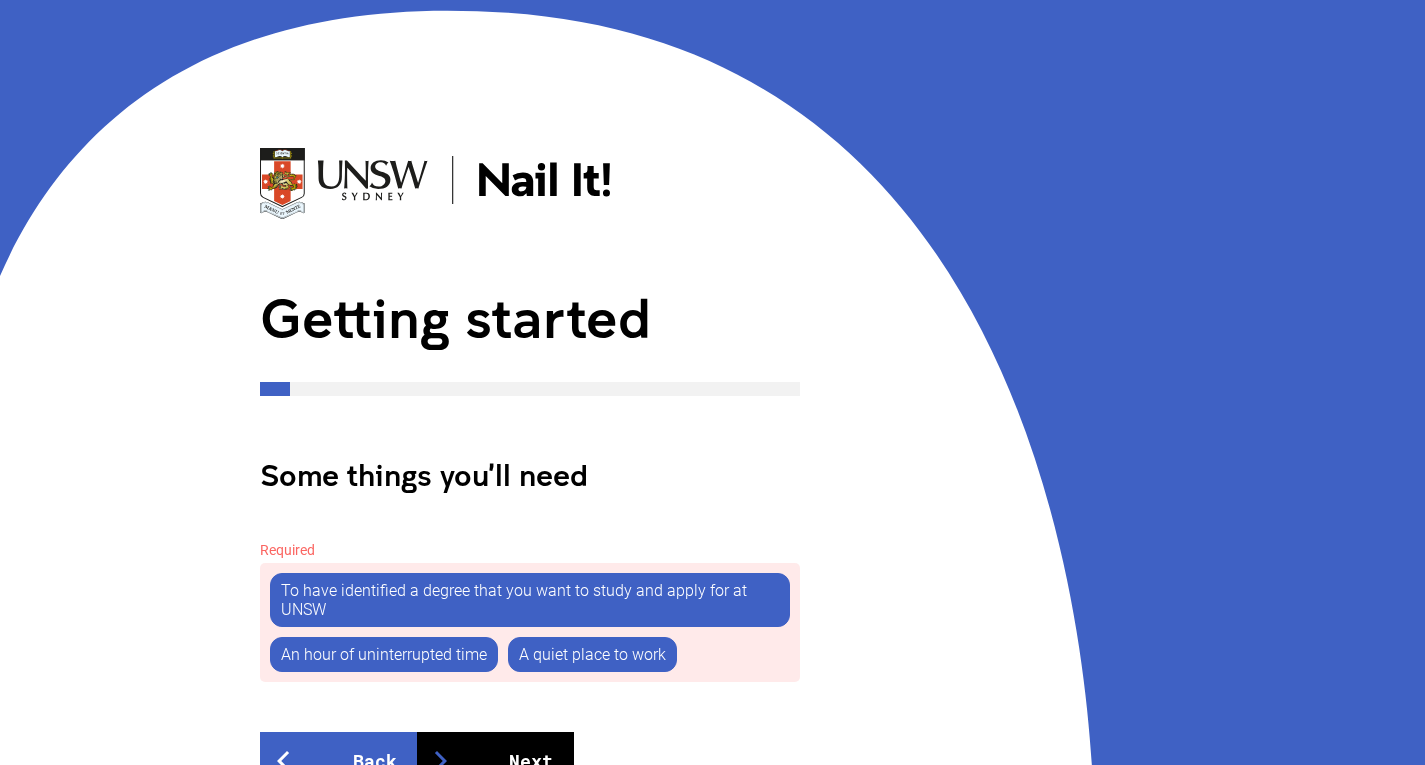 click on "Next" at bounding box center (495, 761) 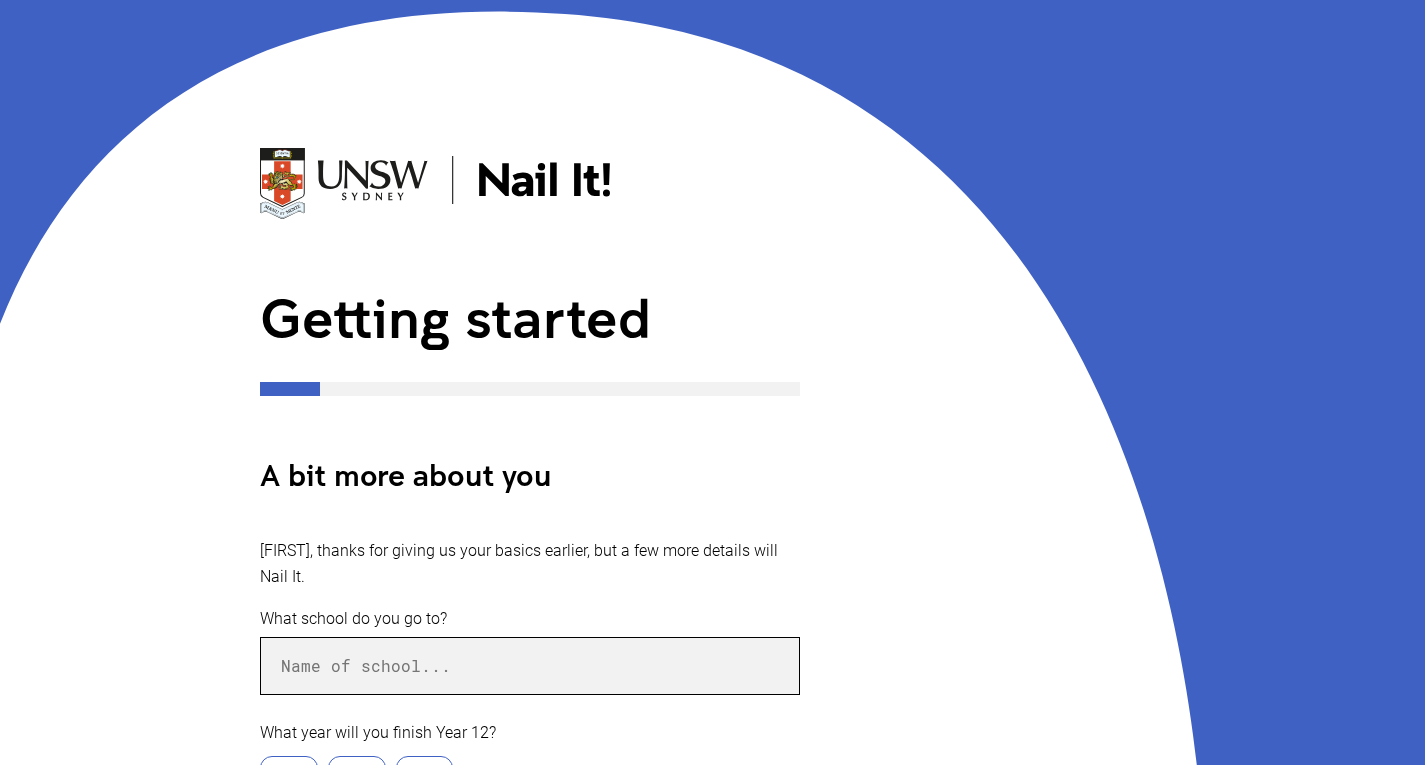 click at bounding box center [530, 666] 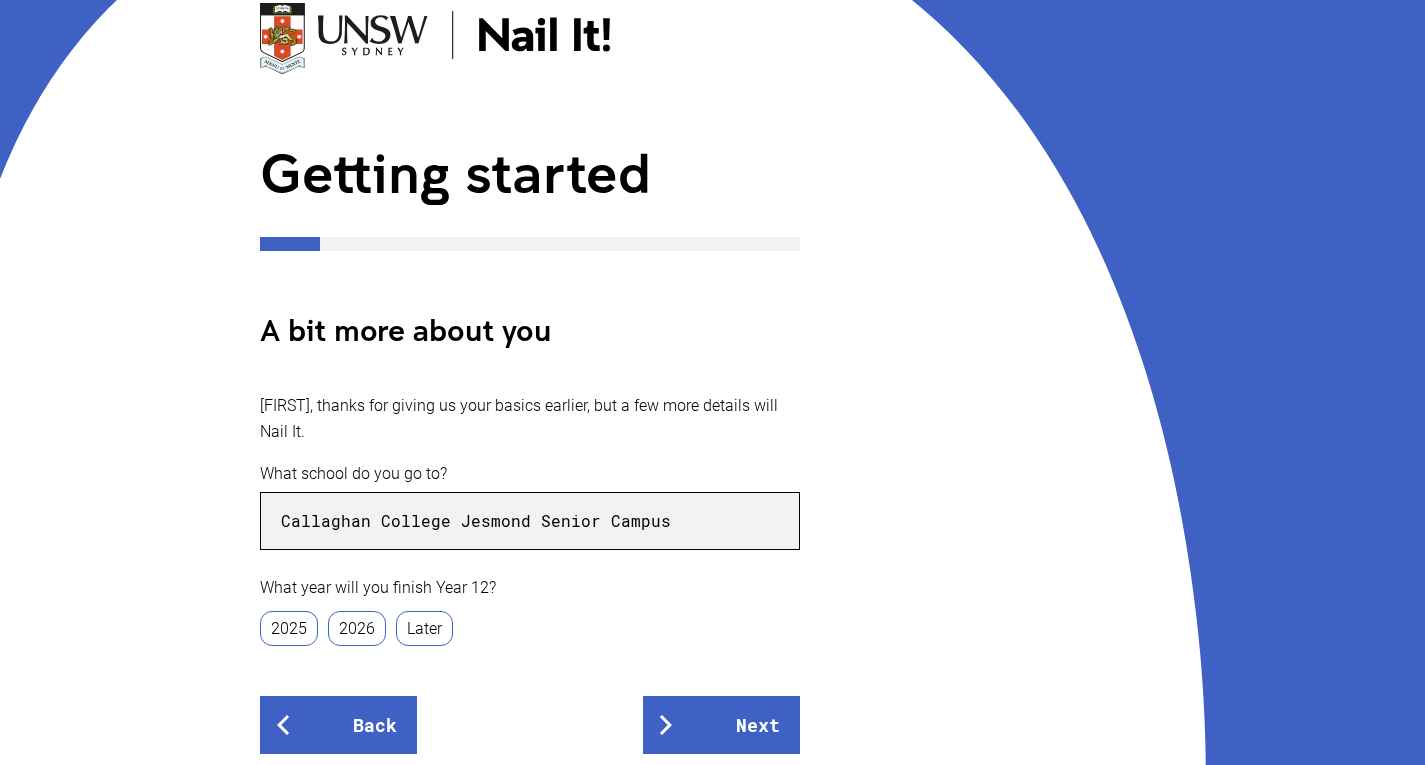 scroll, scrollTop: 146, scrollLeft: 0, axis: vertical 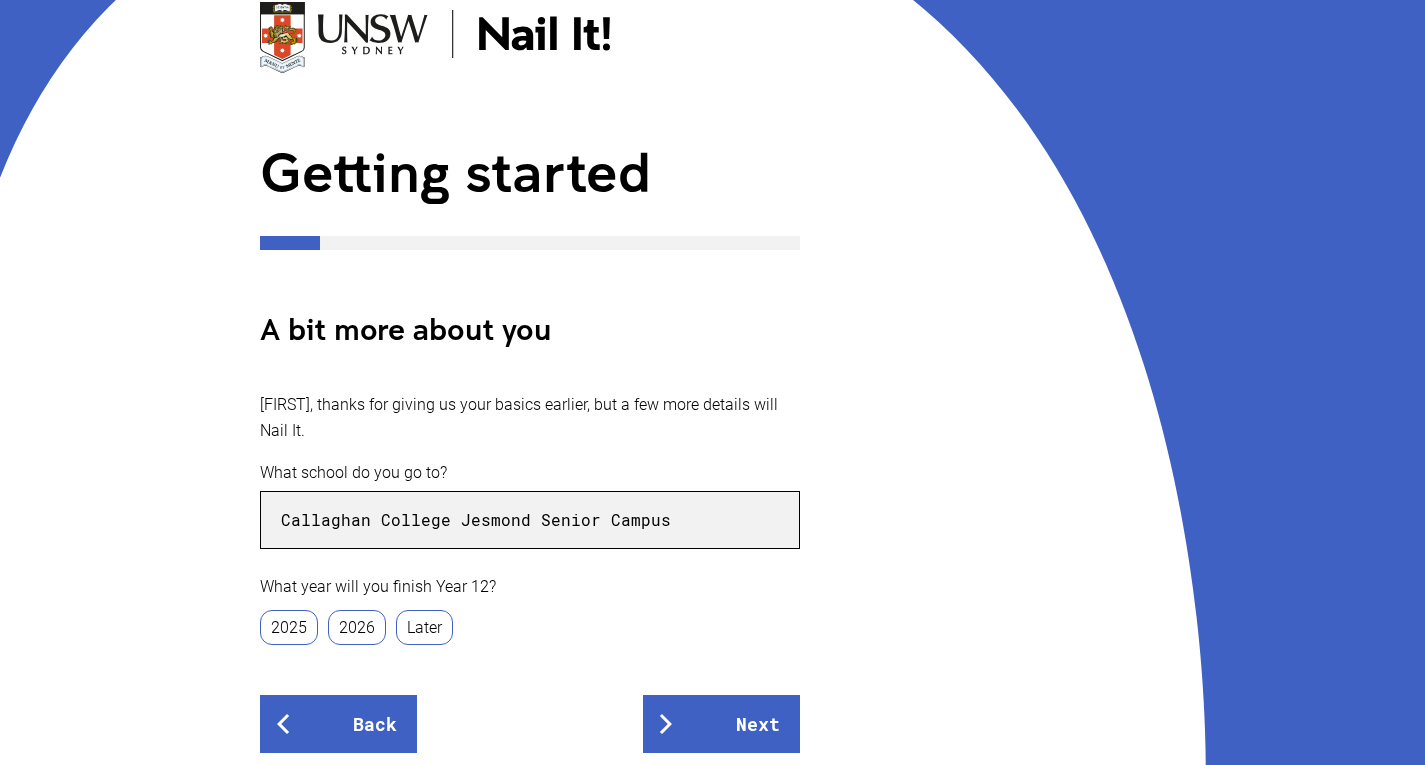 type on "Callaghan College Jesmond Senior Campus" 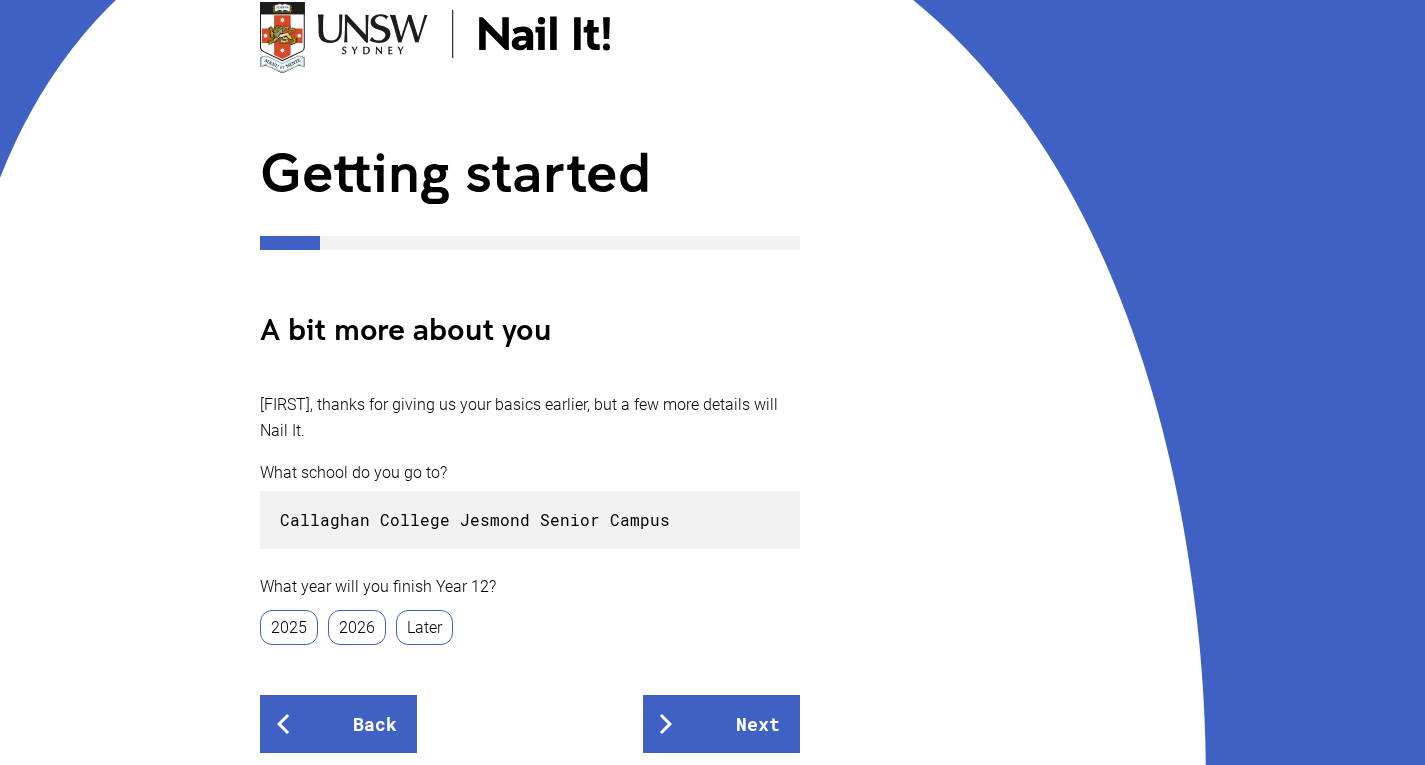 click on "2025" at bounding box center (289, 627) 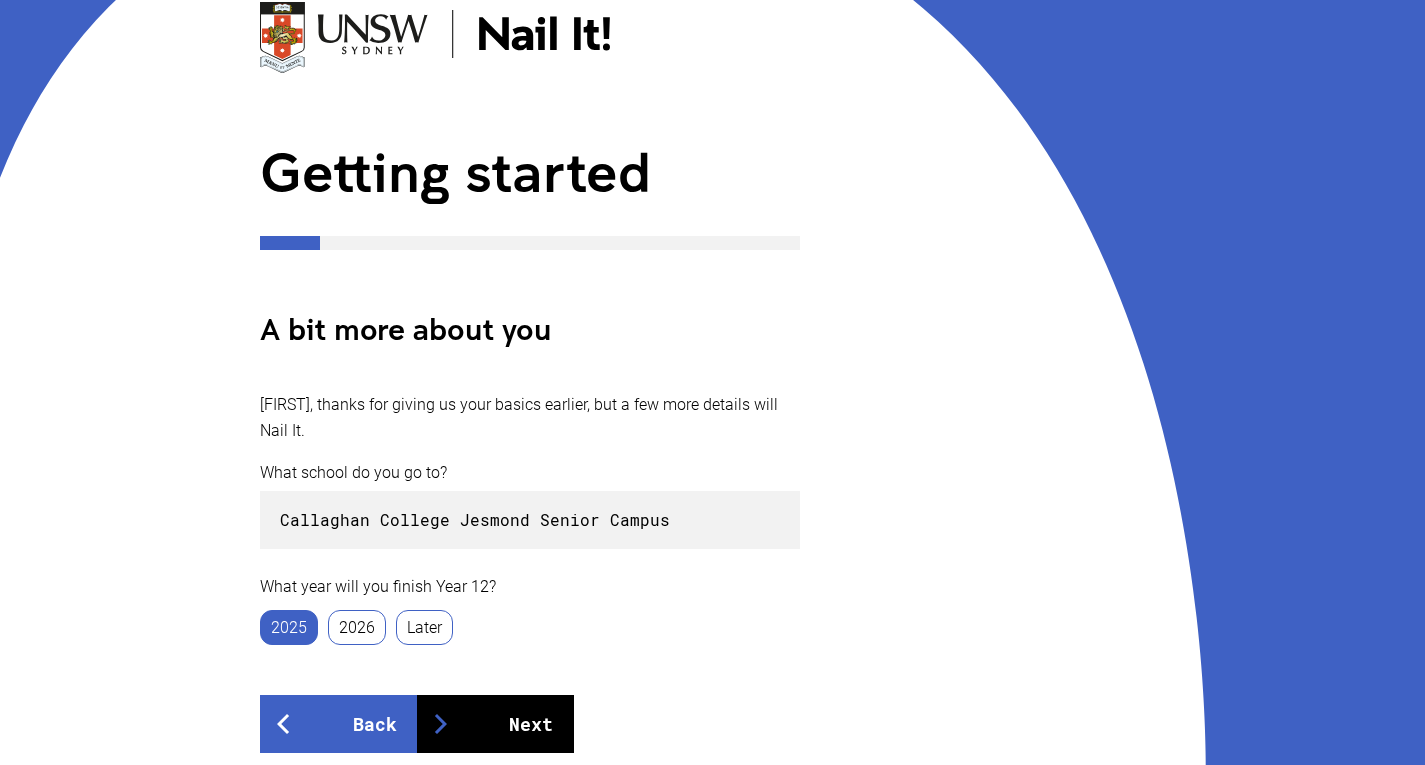 click on "Next" at bounding box center [495, 724] 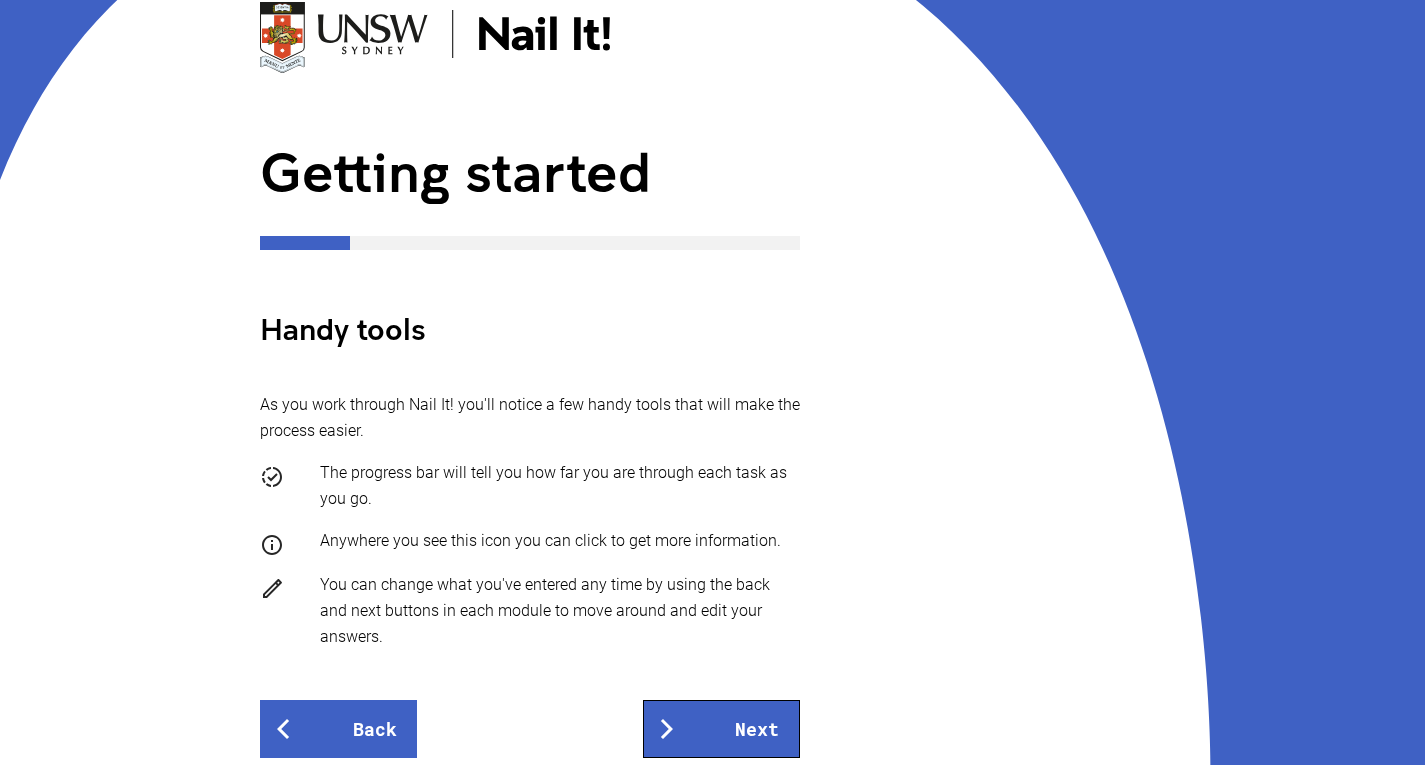 scroll, scrollTop: 0, scrollLeft: 0, axis: both 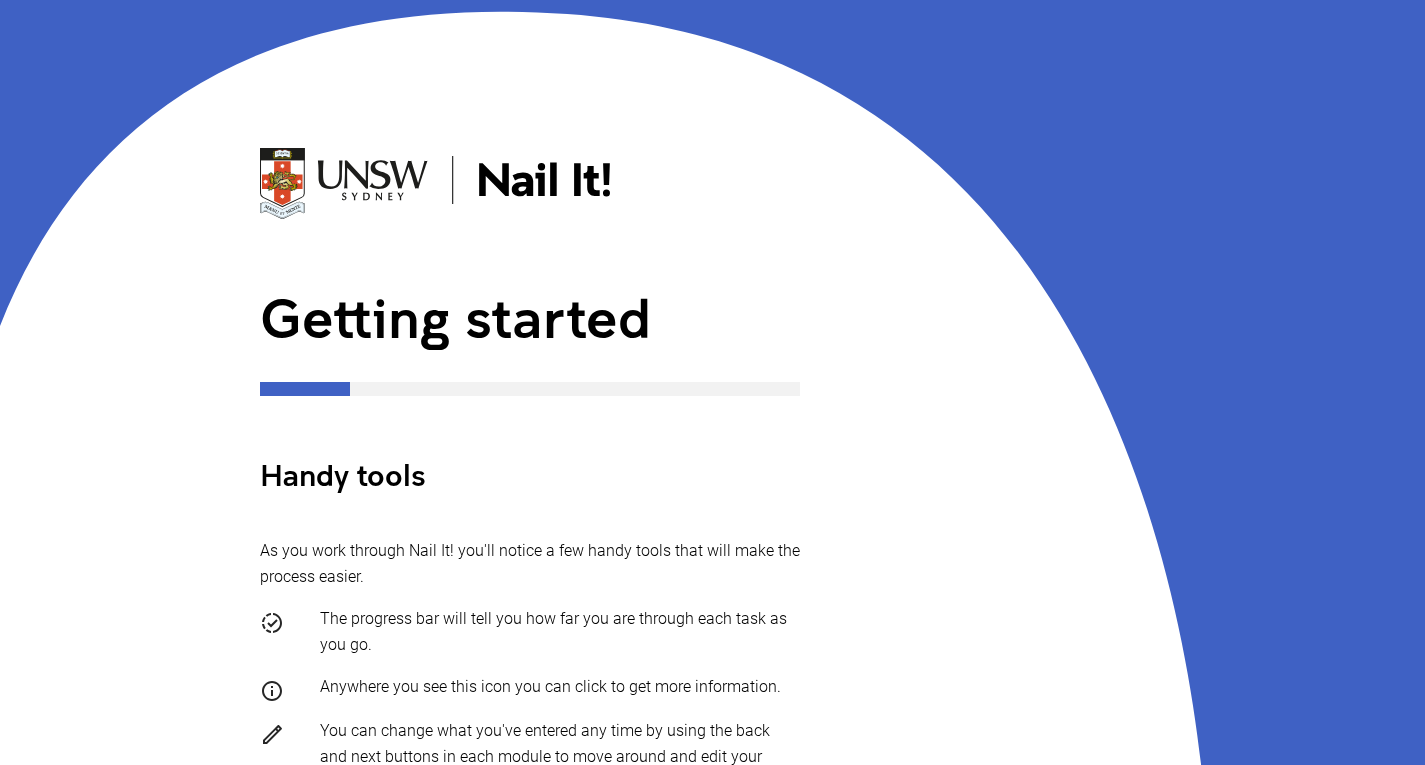 click on "The progress bar will tell you how far you are through each task as you go. Anywhere you see this icon you can click to get more information. You can change what you've entered any time by using the back and next buttons in each module to move around and edit your answers." at bounding box center [530, 701] 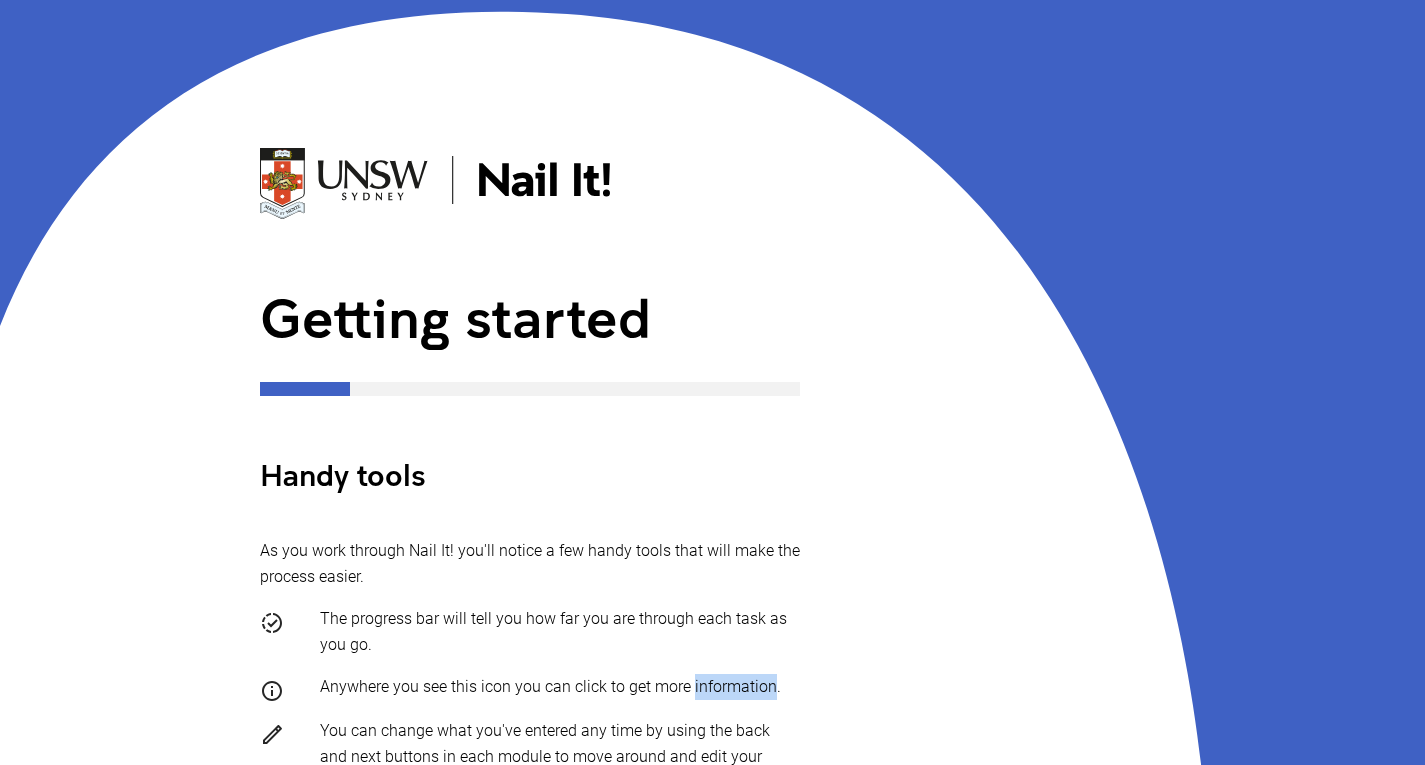 click on "Anywhere you see this icon you can click to get more information." at bounding box center (560, 687) 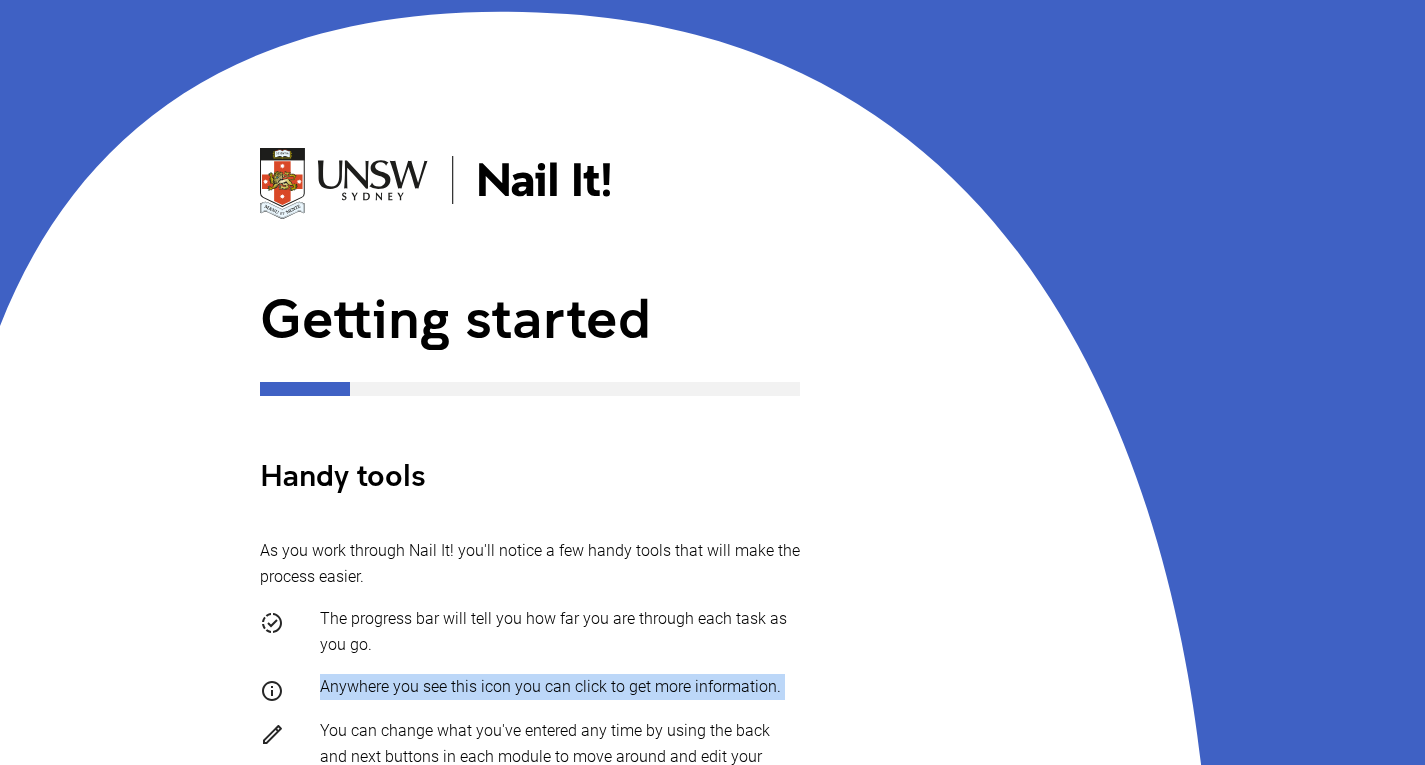 click on "Anywhere you see this icon you can click to get more information." at bounding box center (560, 687) 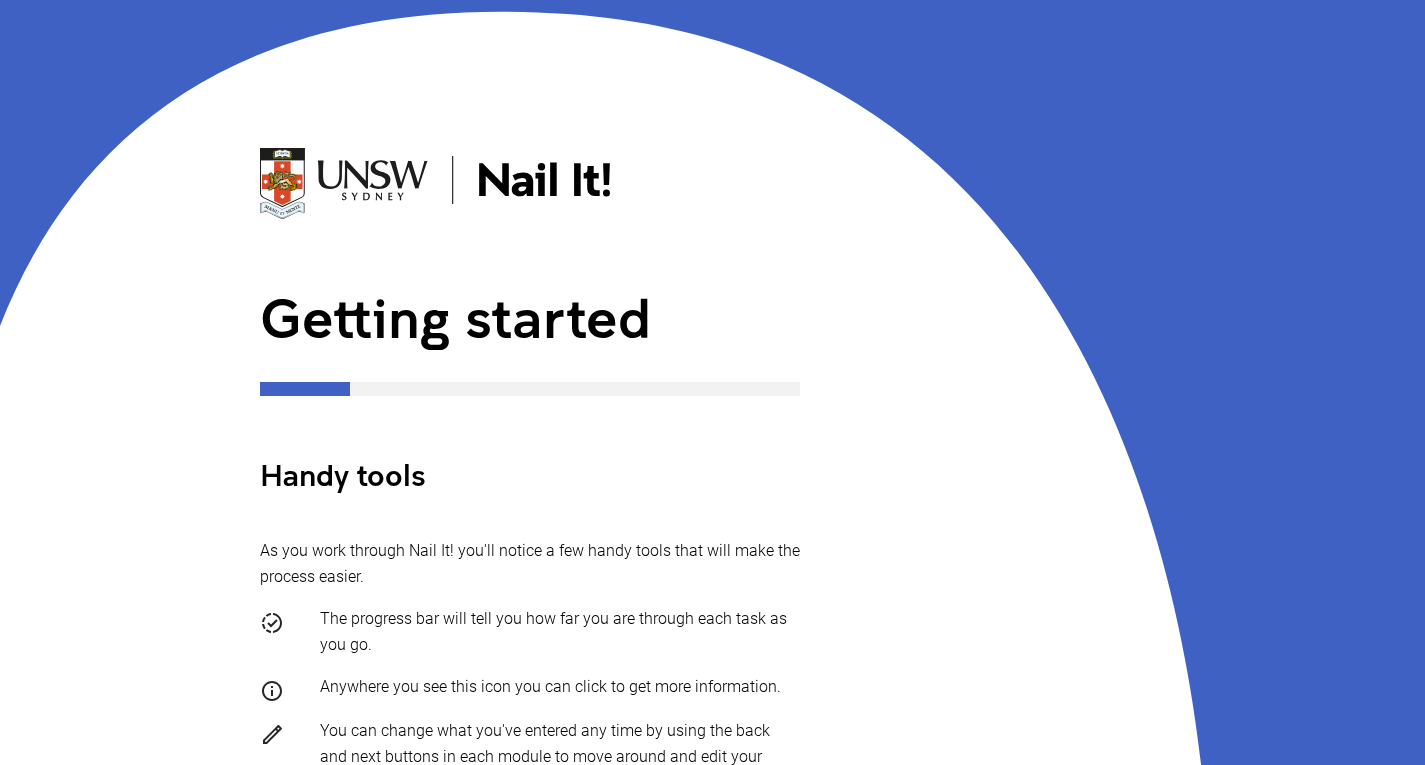 click on "The progress bar will tell you how far you are through each task as you go." at bounding box center (560, 632) 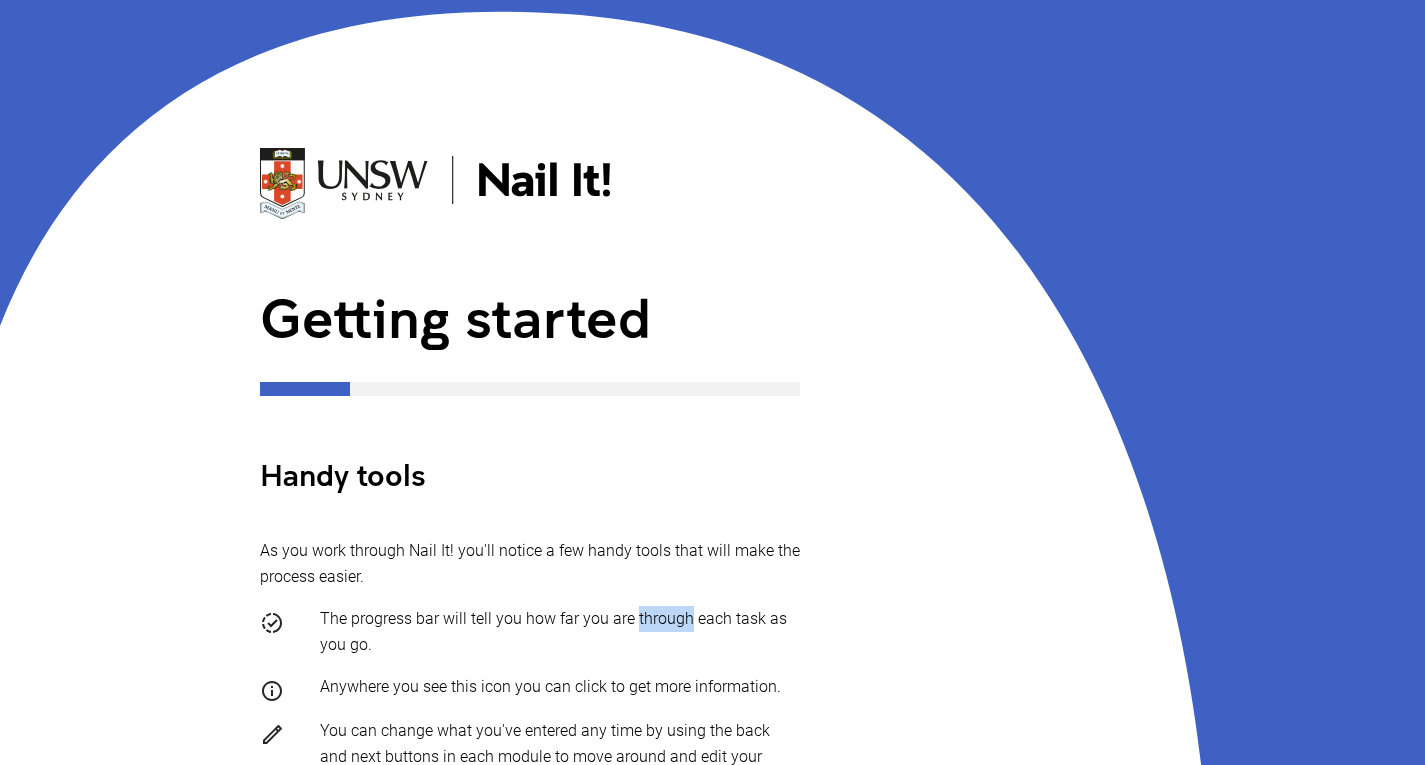 drag, startPoint x: 666, startPoint y: 613, endPoint x: 671, endPoint y: 629, distance: 16.763054 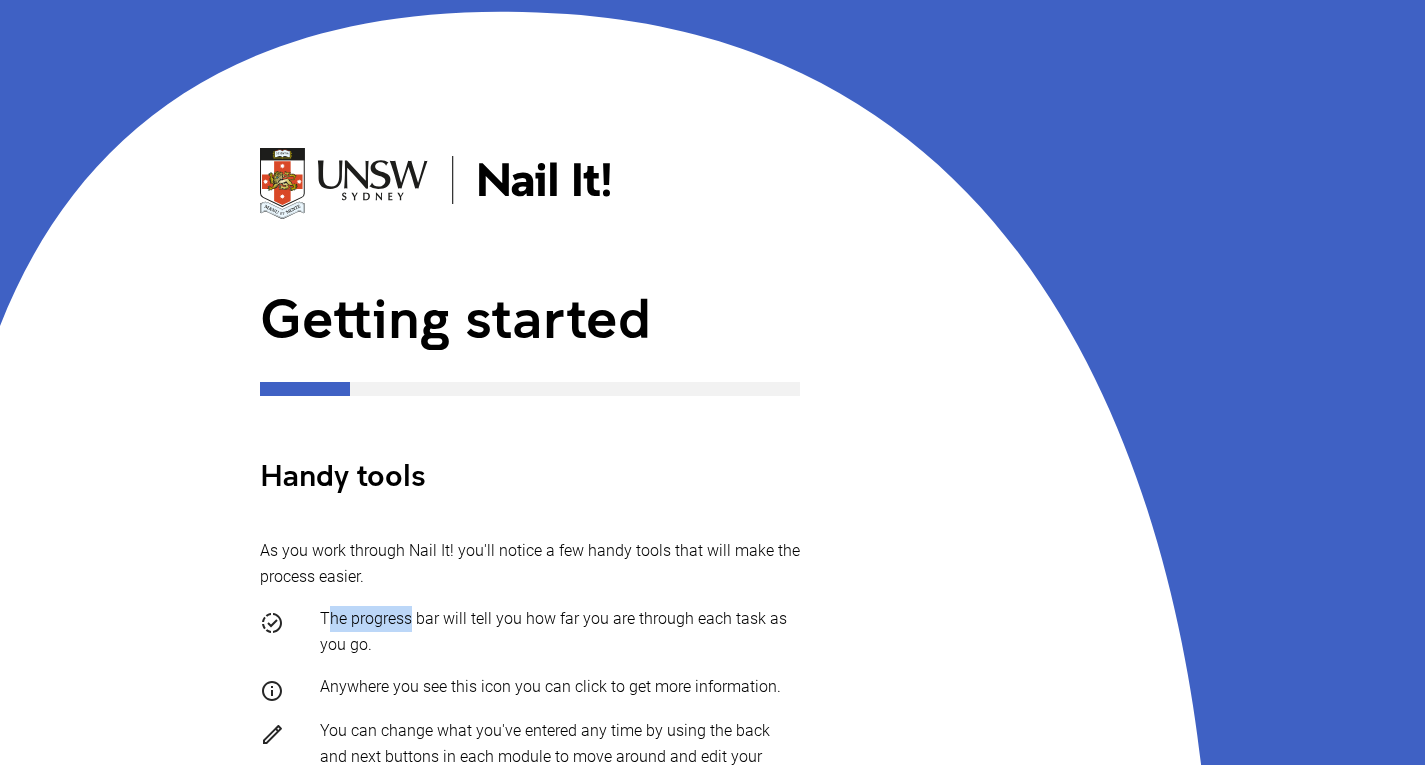 drag, startPoint x: 327, startPoint y: 614, endPoint x: 411, endPoint y: 595, distance: 86.12201 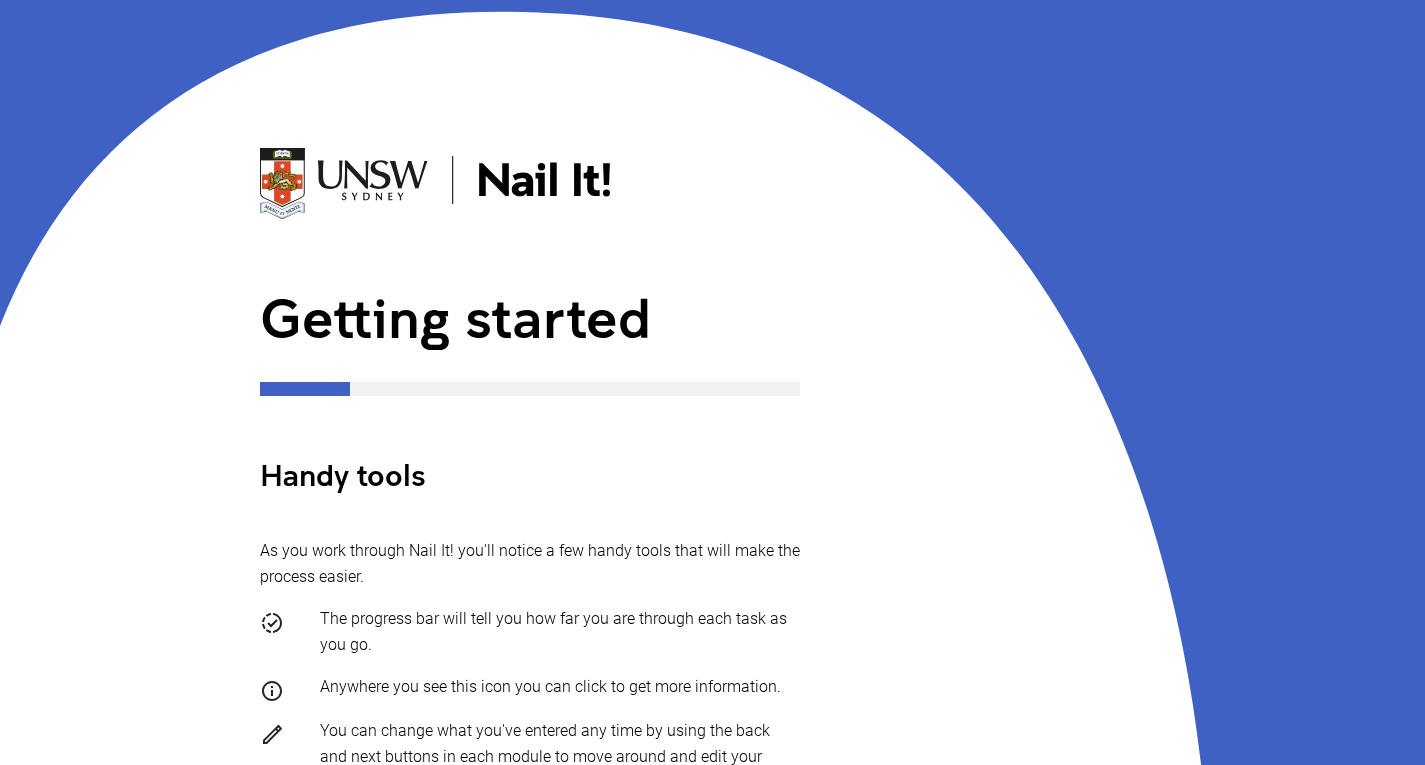 click on "The progress bar will tell you how far you are through each task as you go." at bounding box center [560, 632] 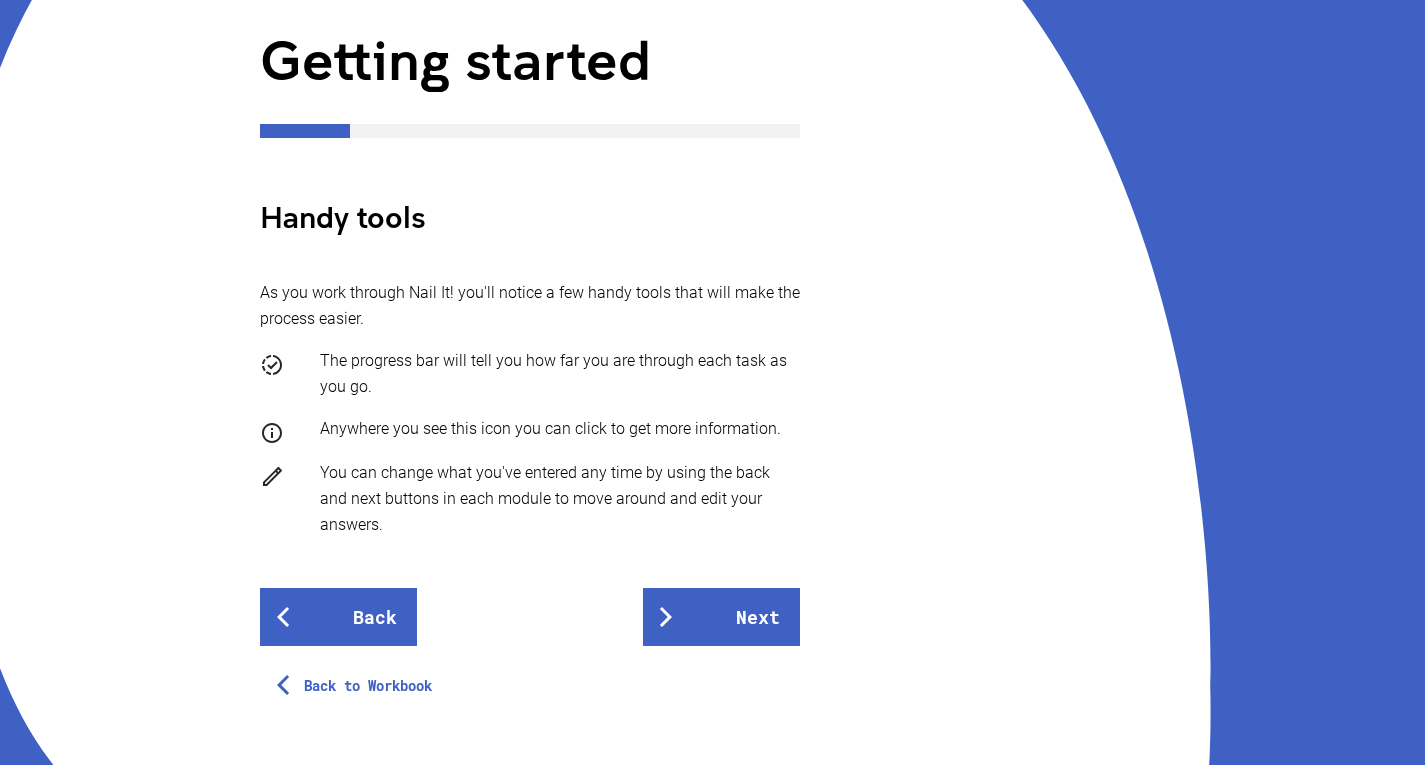 scroll, scrollTop: 255, scrollLeft: 0, axis: vertical 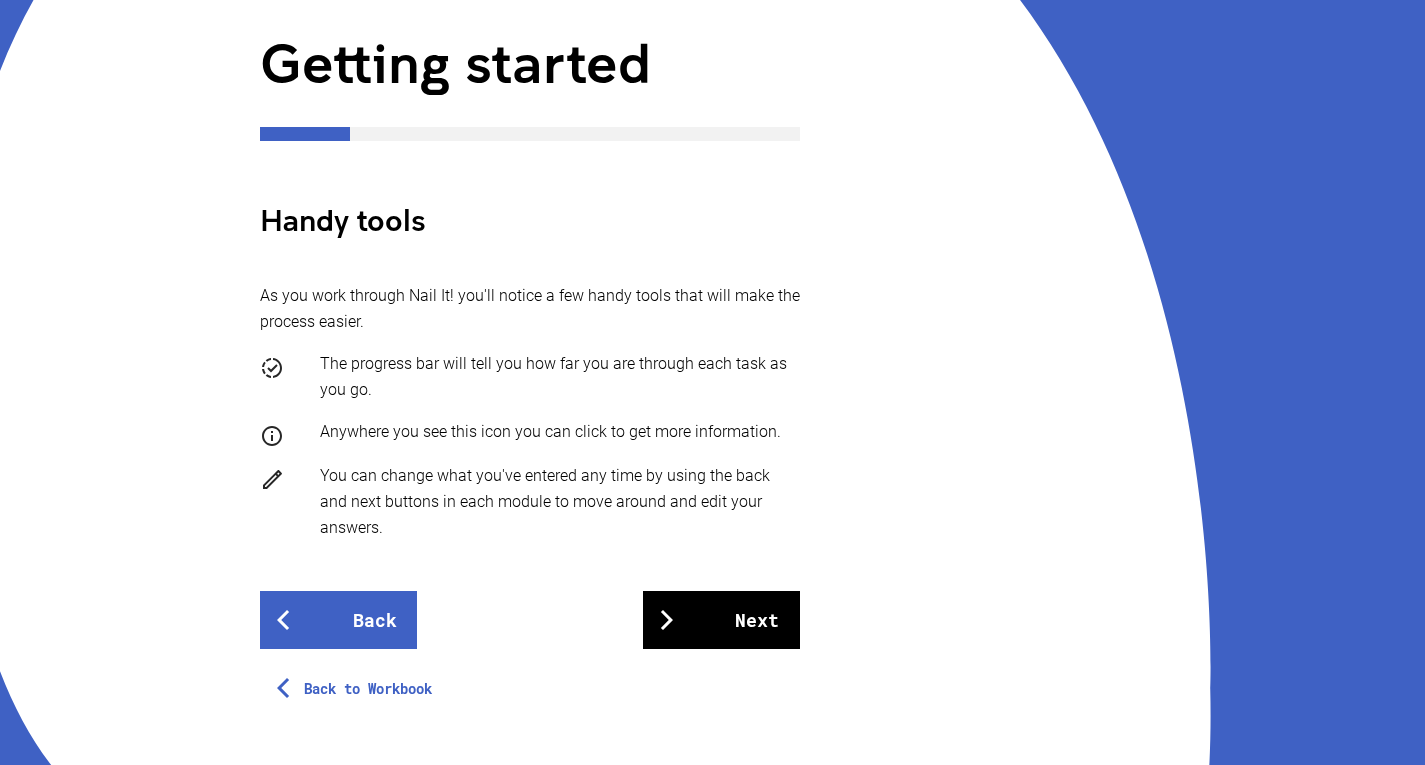 click on "Next" at bounding box center (721, 620) 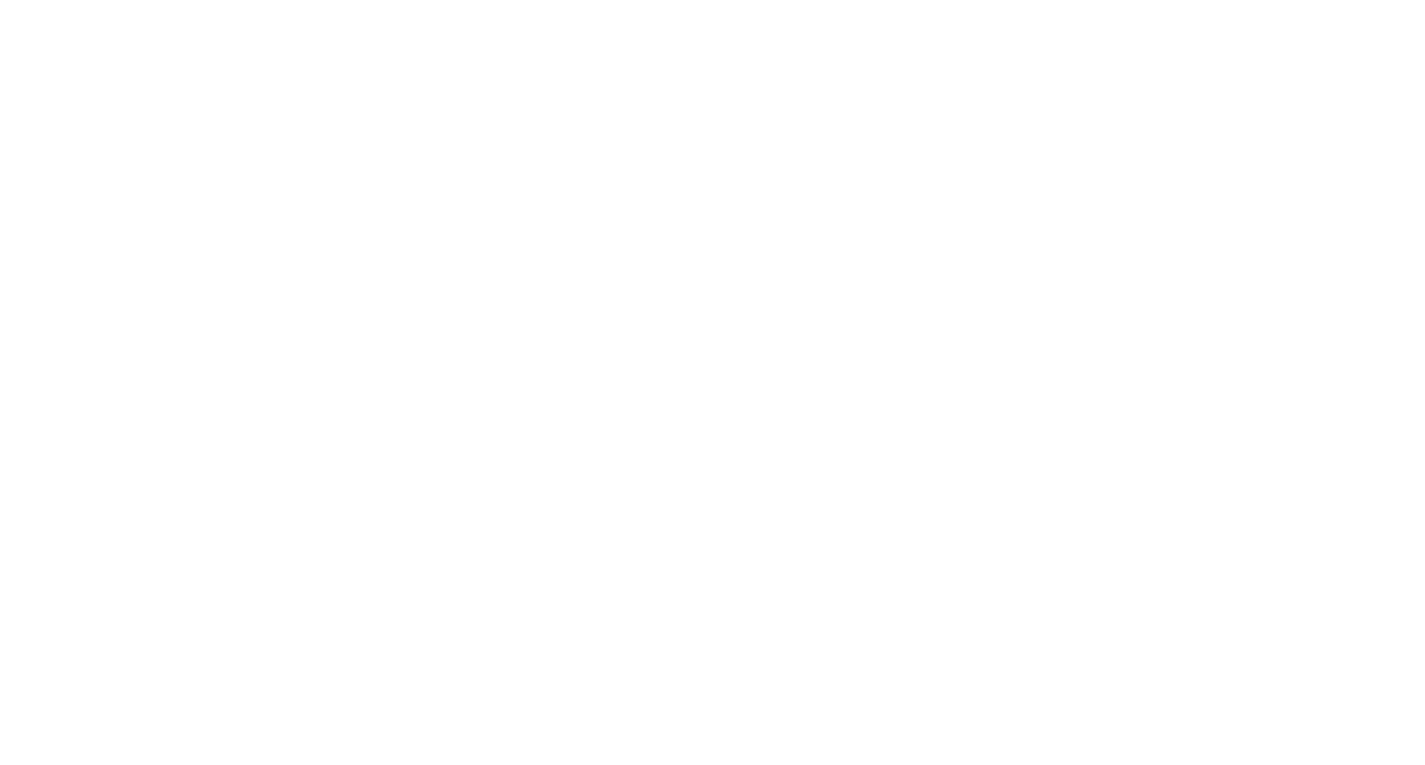scroll, scrollTop: 0, scrollLeft: 0, axis: both 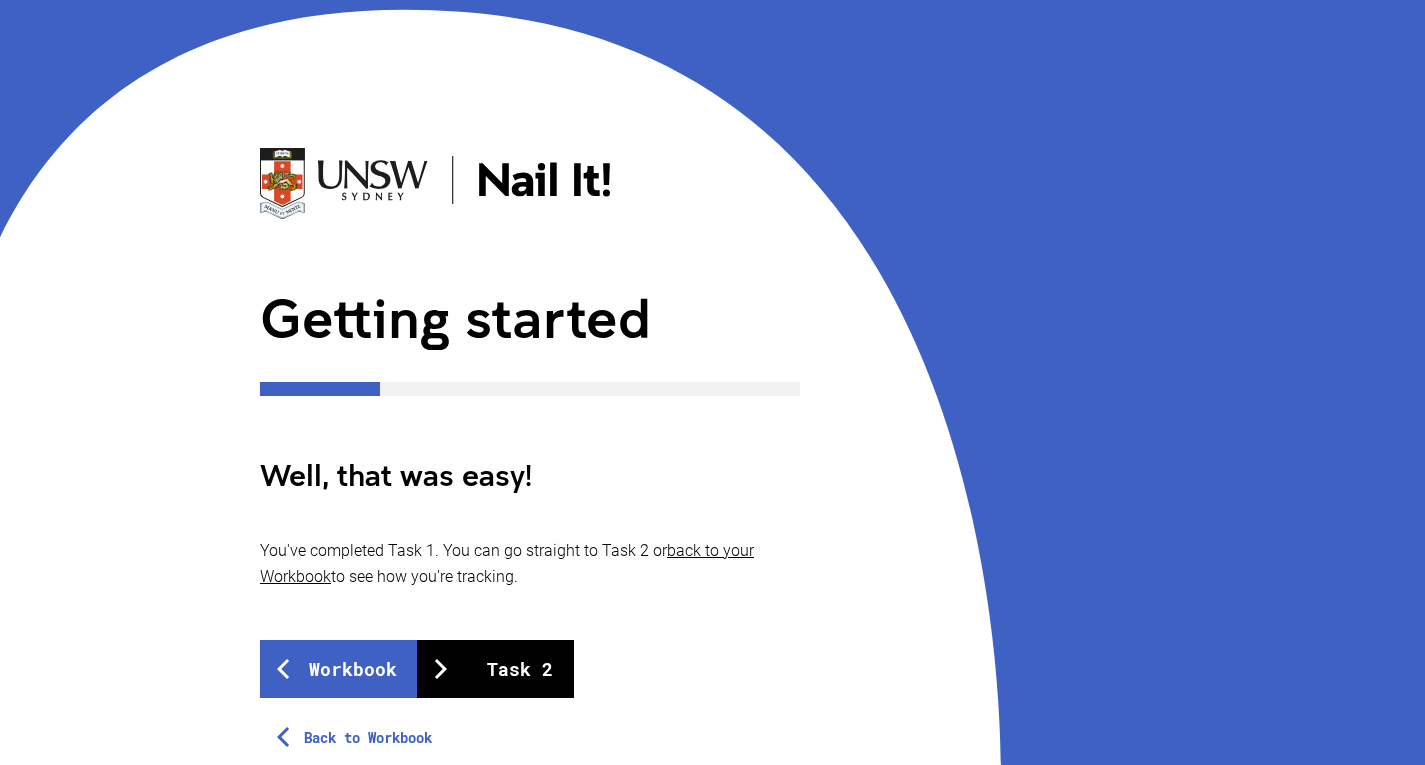 click on "Task 2" at bounding box center [495, 669] 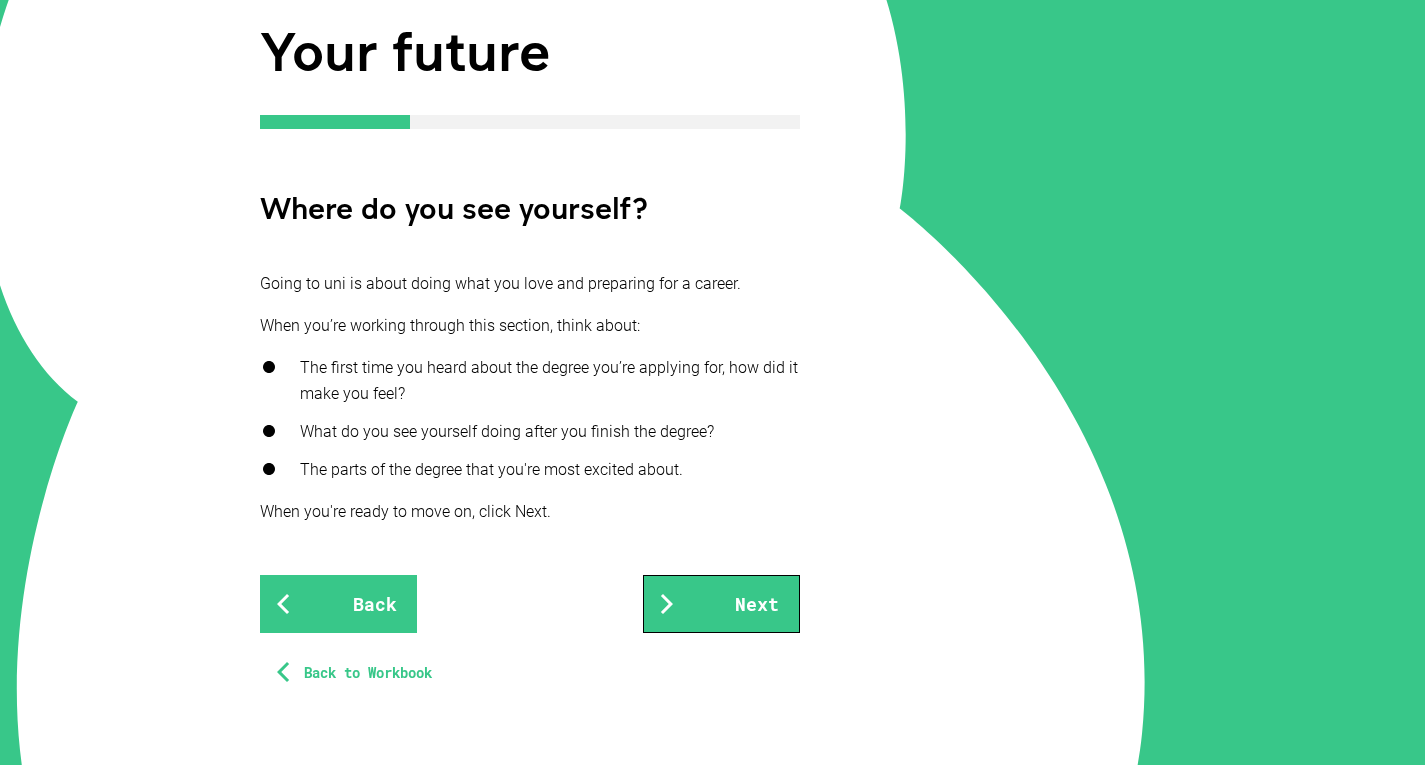 scroll, scrollTop: 265, scrollLeft: 0, axis: vertical 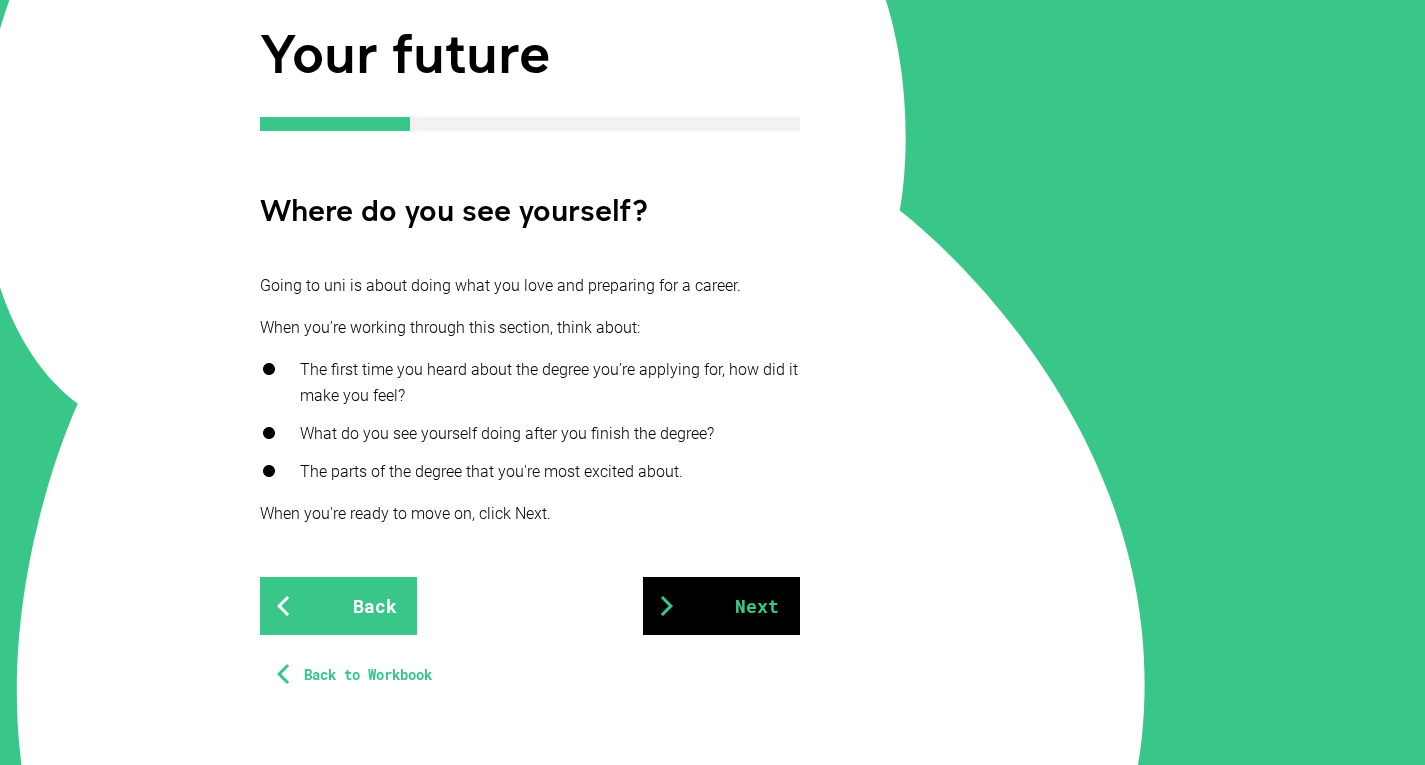 click on "Next" at bounding box center [721, 606] 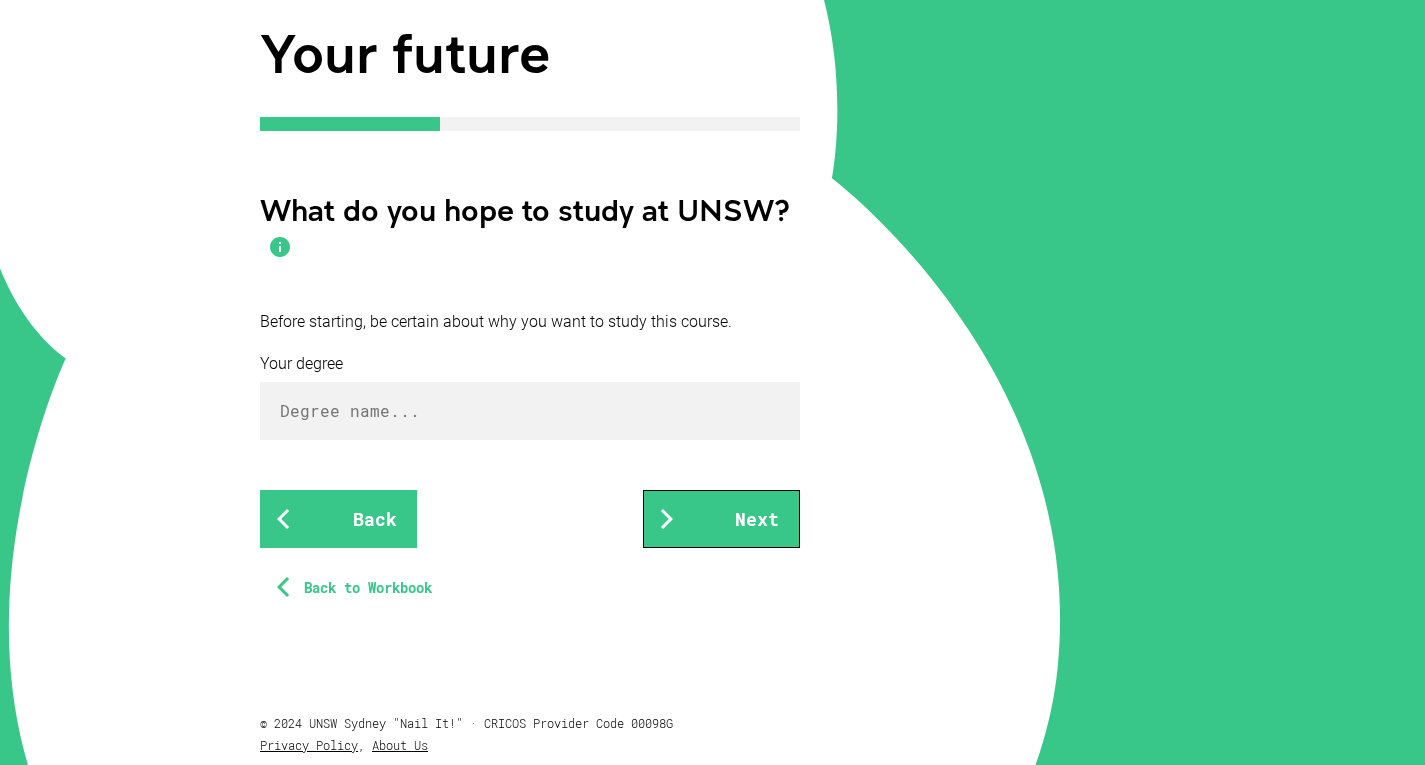 scroll, scrollTop: 0, scrollLeft: 0, axis: both 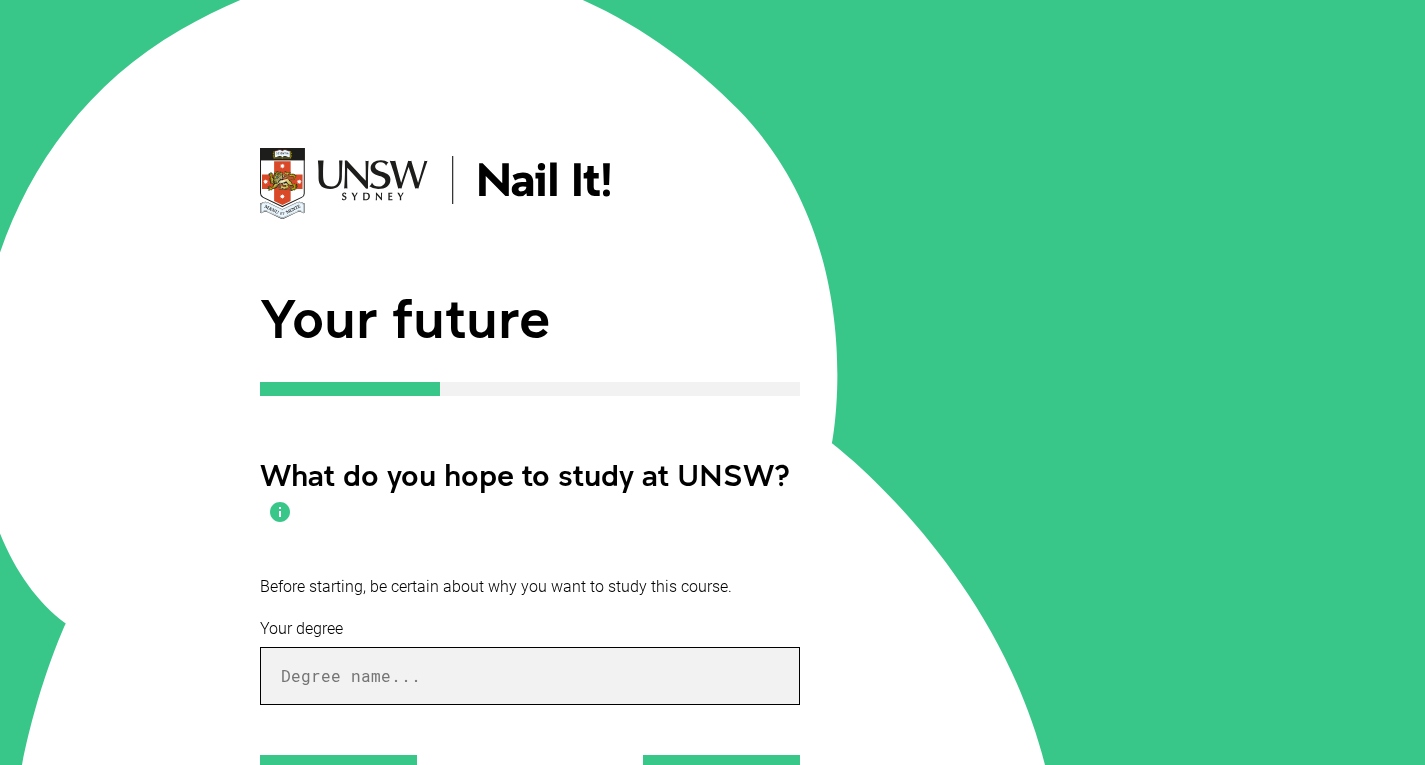 click at bounding box center (530, 676) 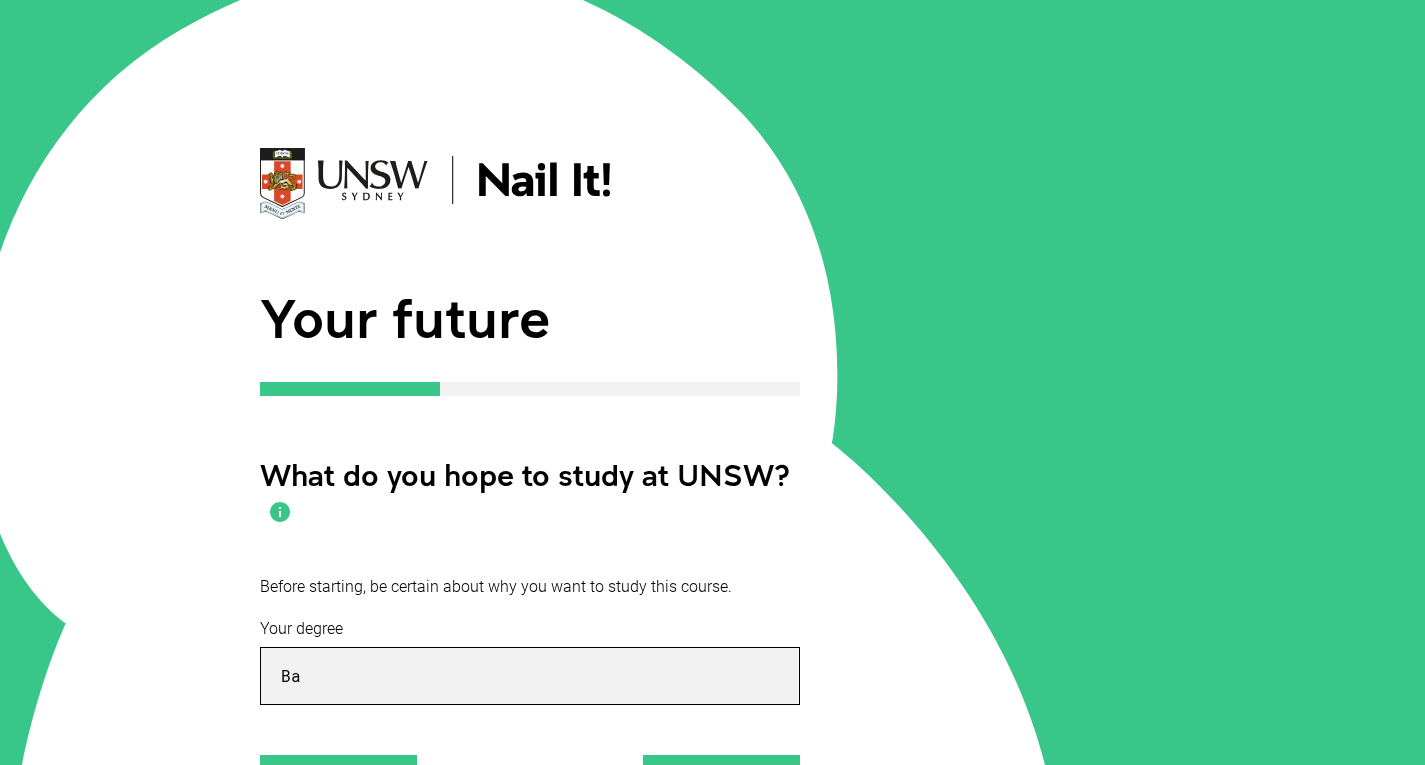 type on "Ba" 